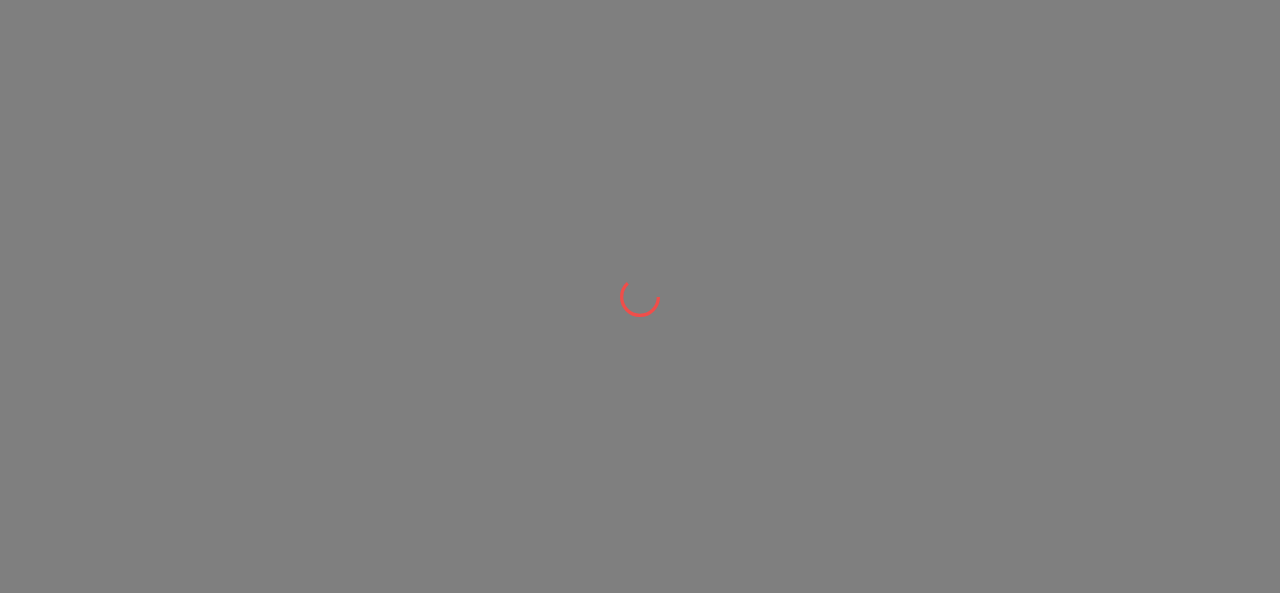scroll, scrollTop: 0, scrollLeft: 0, axis: both 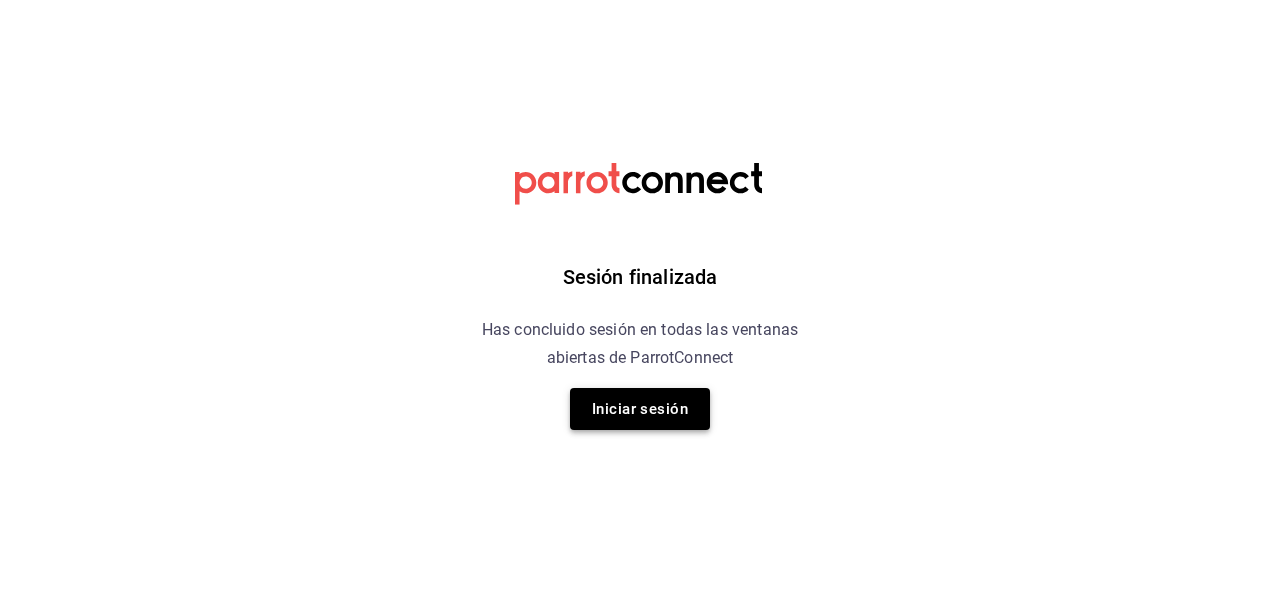 click on "Iniciar sesión" at bounding box center [640, 409] 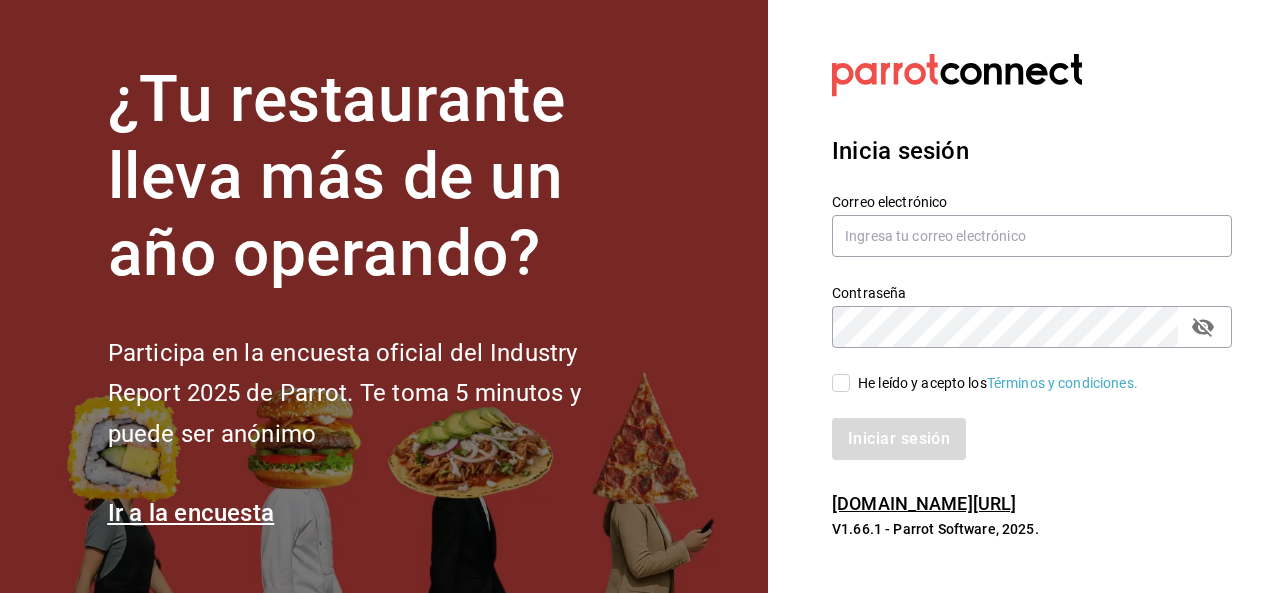 click on "Participa en la encuesta oficial del Industry Report 2025 de Parrot. Te toma 5 minutos y puede ser anónimo" at bounding box center [378, 394] 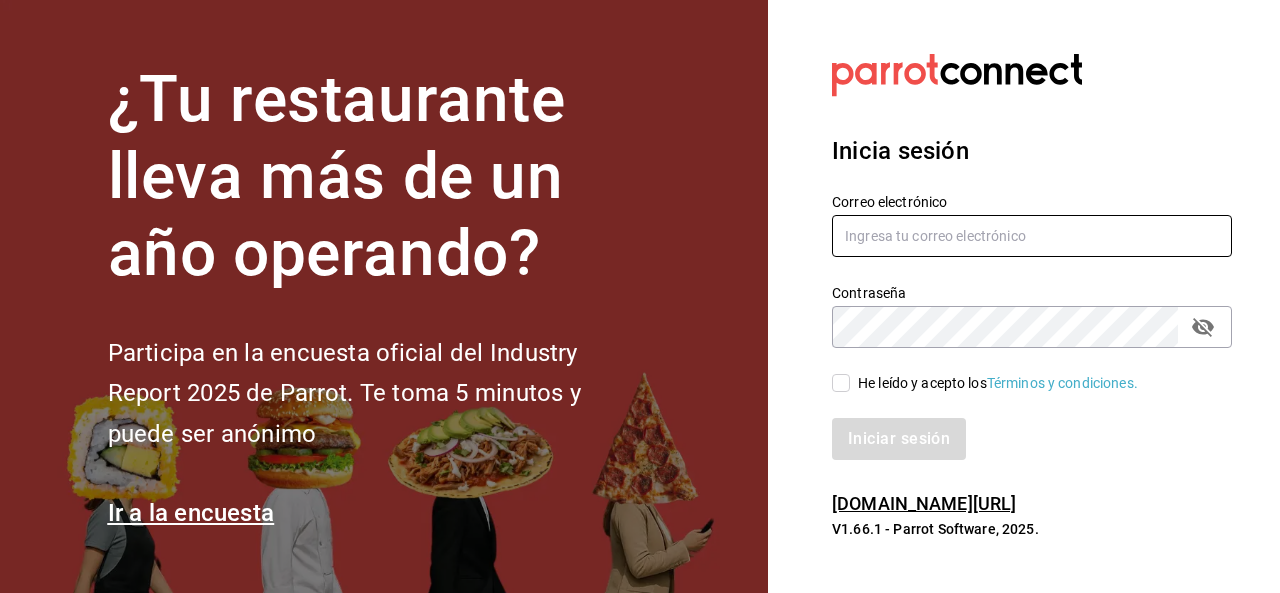 type on "ryoshi.masaryk@grupocosteno.com" 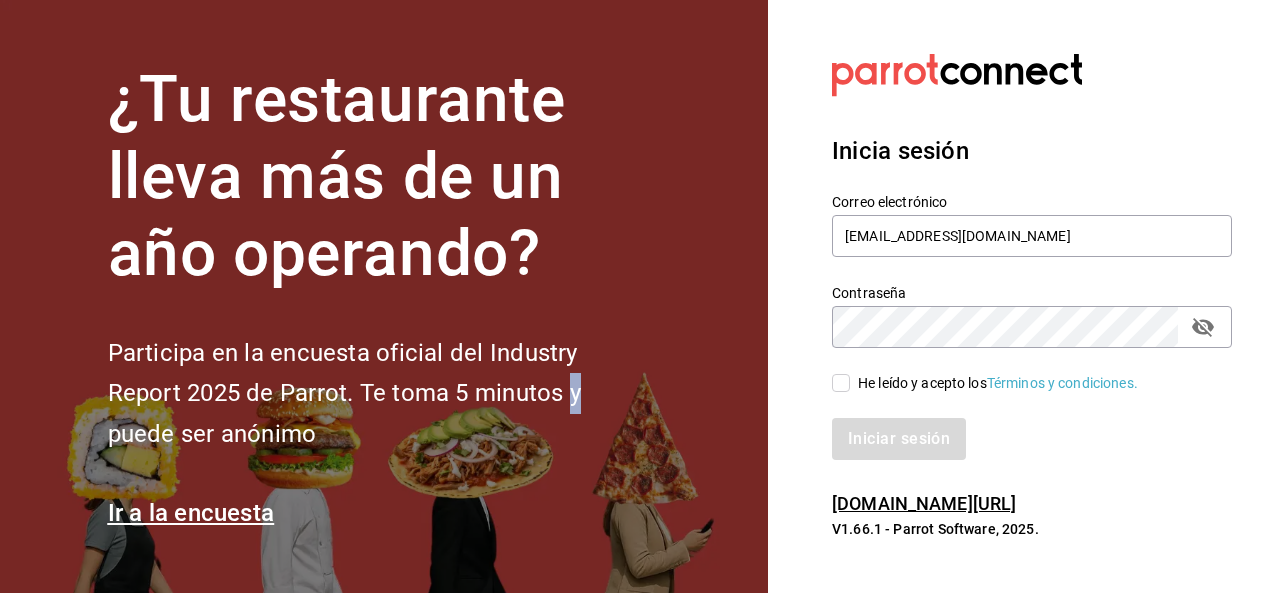 click on "He leído y acepto los  Términos y condiciones." at bounding box center (841, 383) 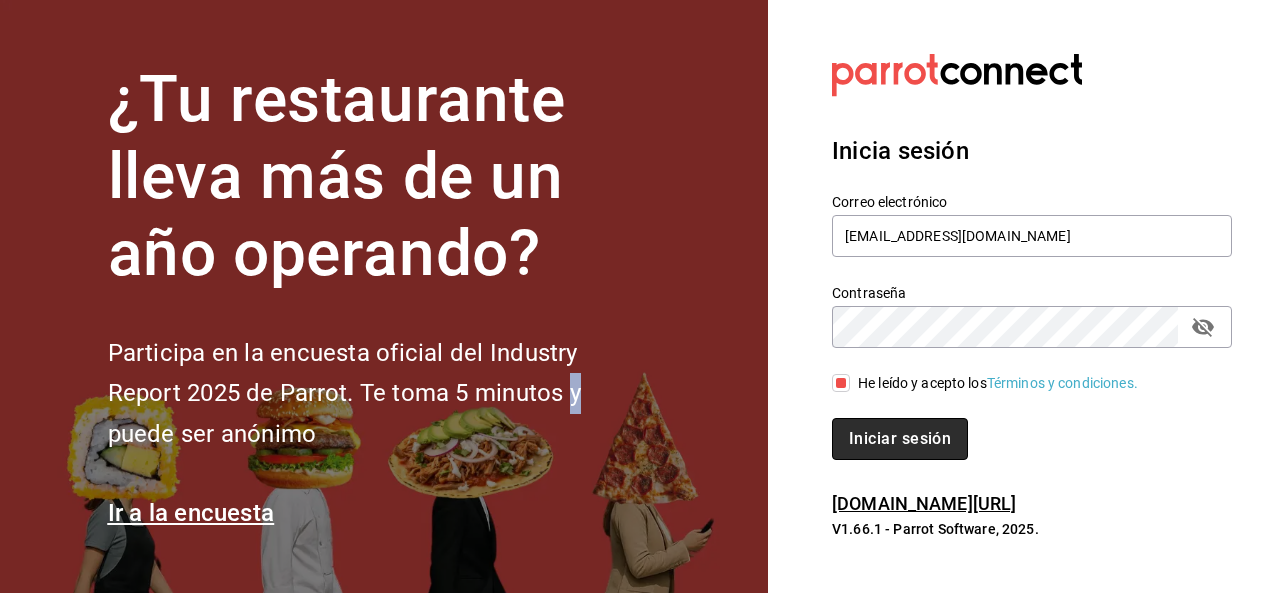 click on "Iniciar sesión" at bounding box center (900, 439) 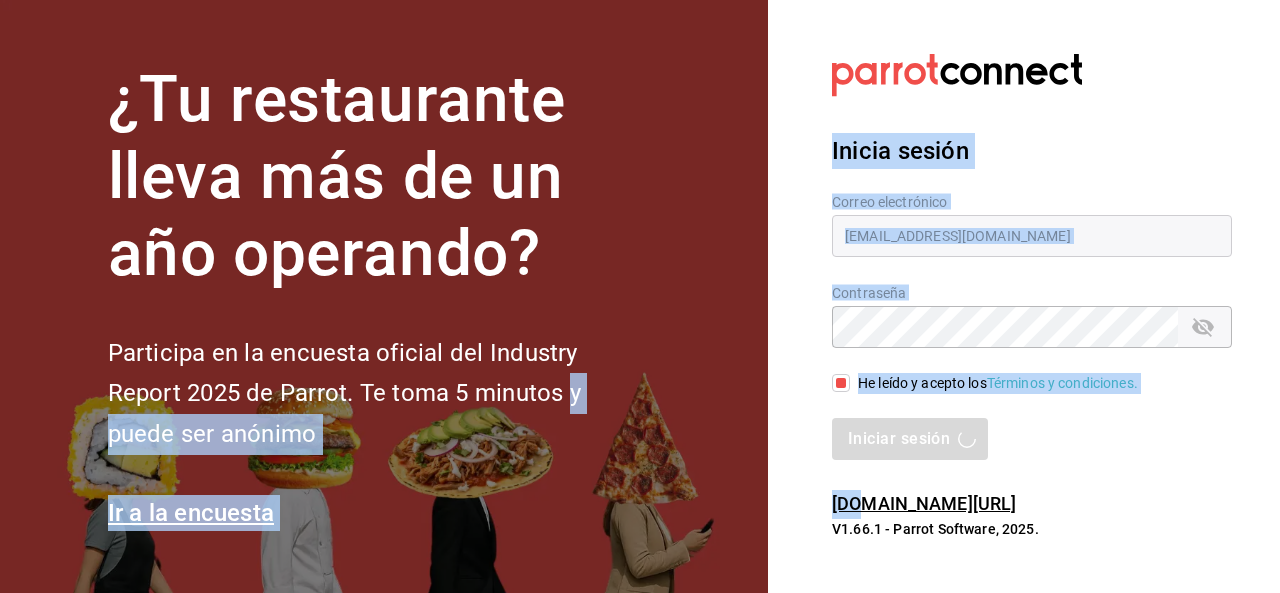 click on "Iniciar sesión" at bounding box center (1032, 439) 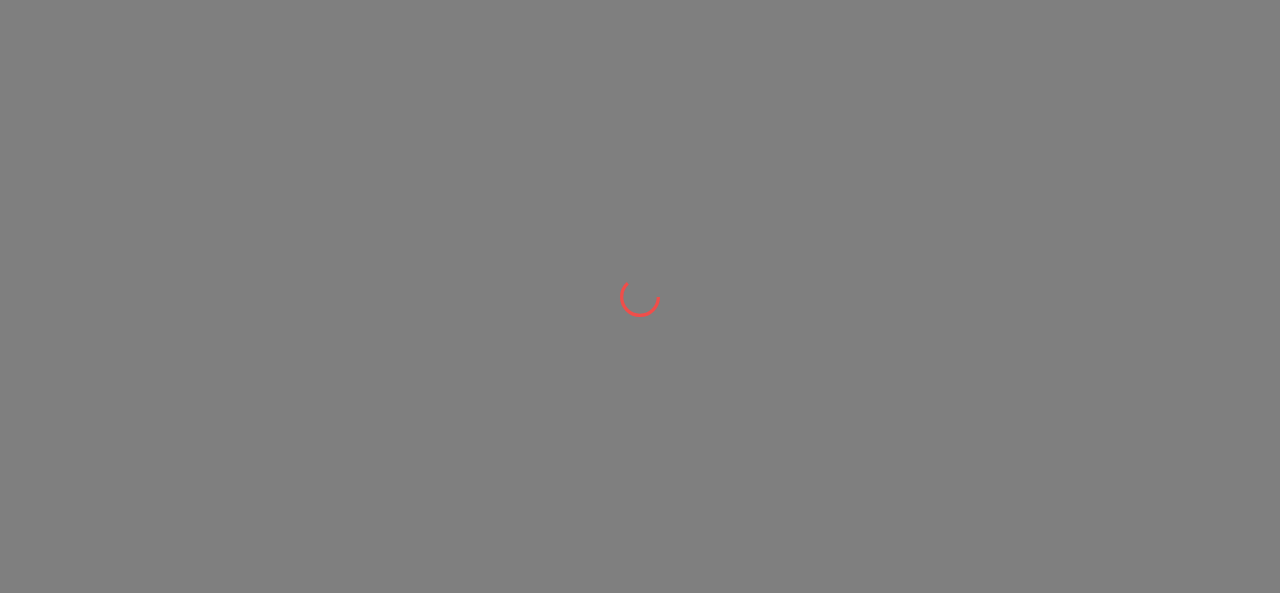 scroll, scrollTop: 0, scrollLeft: 0, axis: both 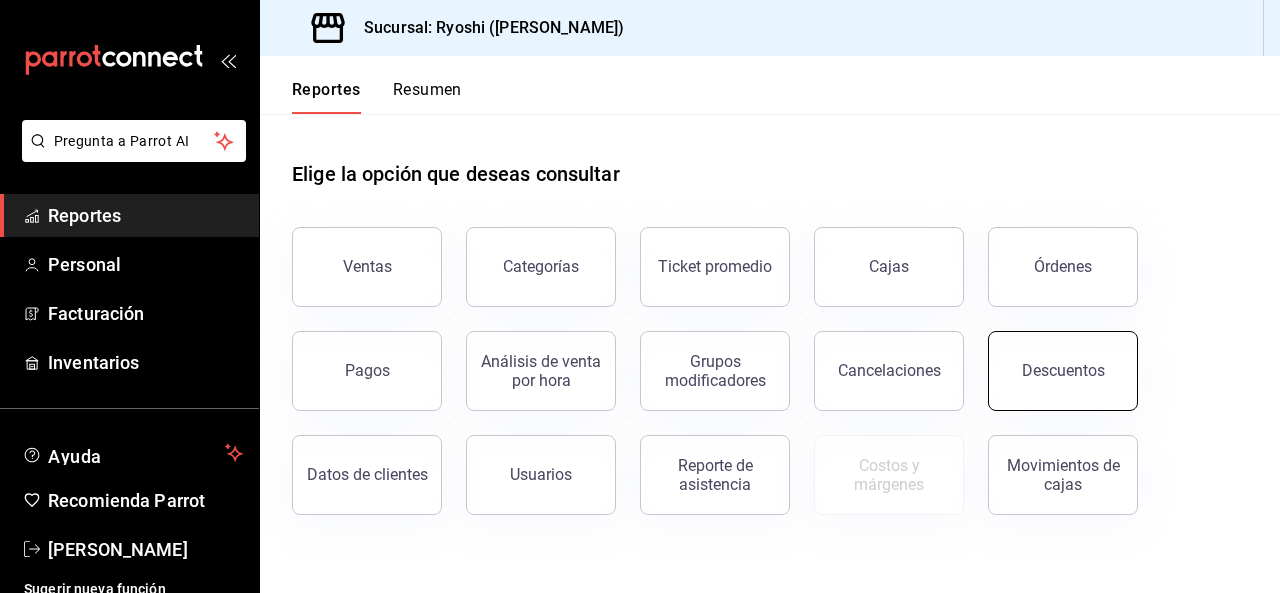 click on "Descuentos" at bounding box center (1063, 370) 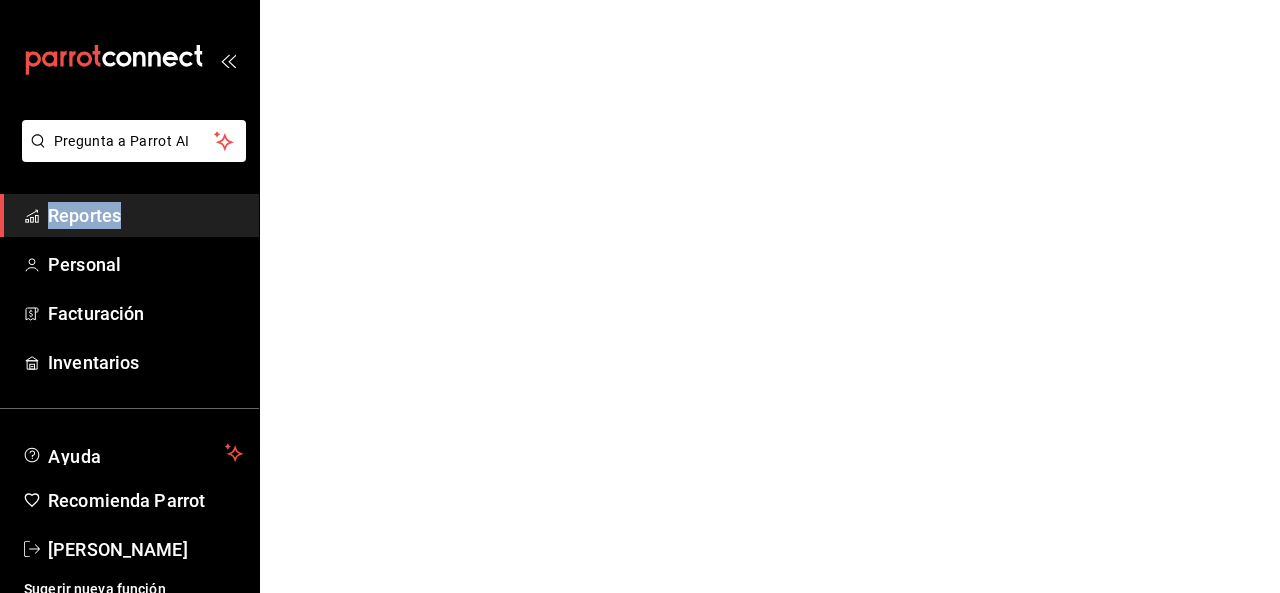 click on "Pregunta a Parrot AI Reportes   Personal   Facturación   Inventarios   Ayuda Recomienda Parrot   [PERSON_NAME]   Sugerir nueva función   Pregunta a Parrot AI Reportes   Personal   Facturación   Inventarios   Ayuda Recomienda Parrot   [PERSON_NAME] nueva función   Visitar centro de ayuda [PHONE_NUMBER] [EMAIL_ADDRESS][DOMAIN_NAME] Visitar centro de ayuda [PHONE_NUMBER] [EMAIL_ADDRESS][DOMAIN_NAME]" at bounding box center [640, 0] 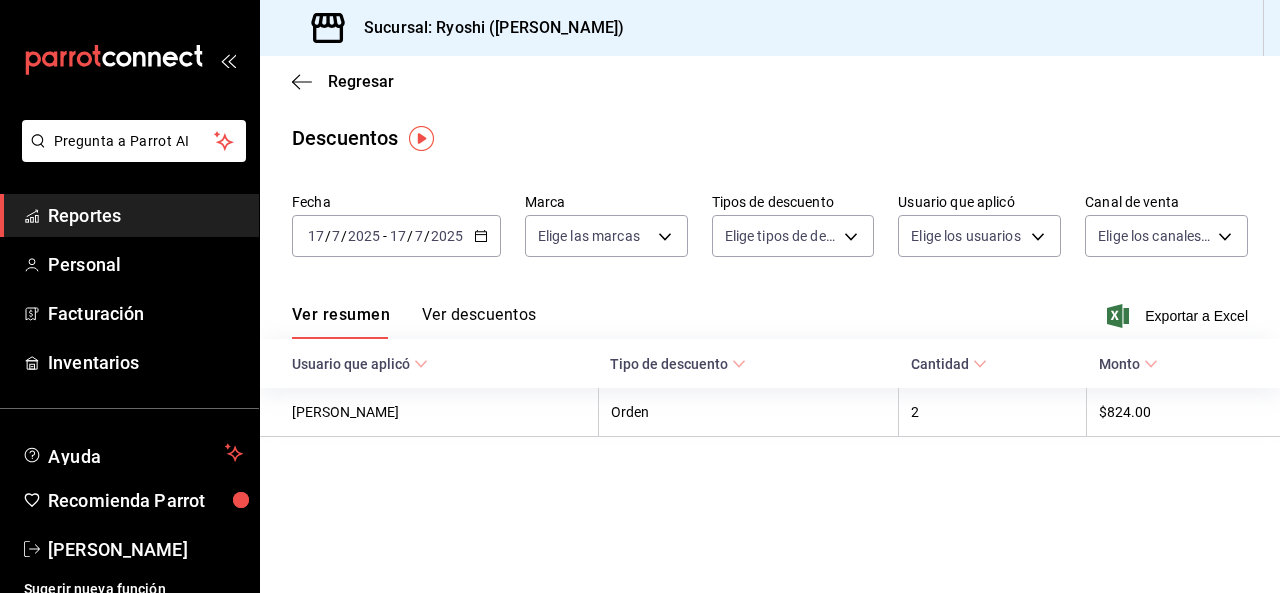 click on "[DATE] [DATE] - [DATE] [DATE]" at bounding box center [396, 236] 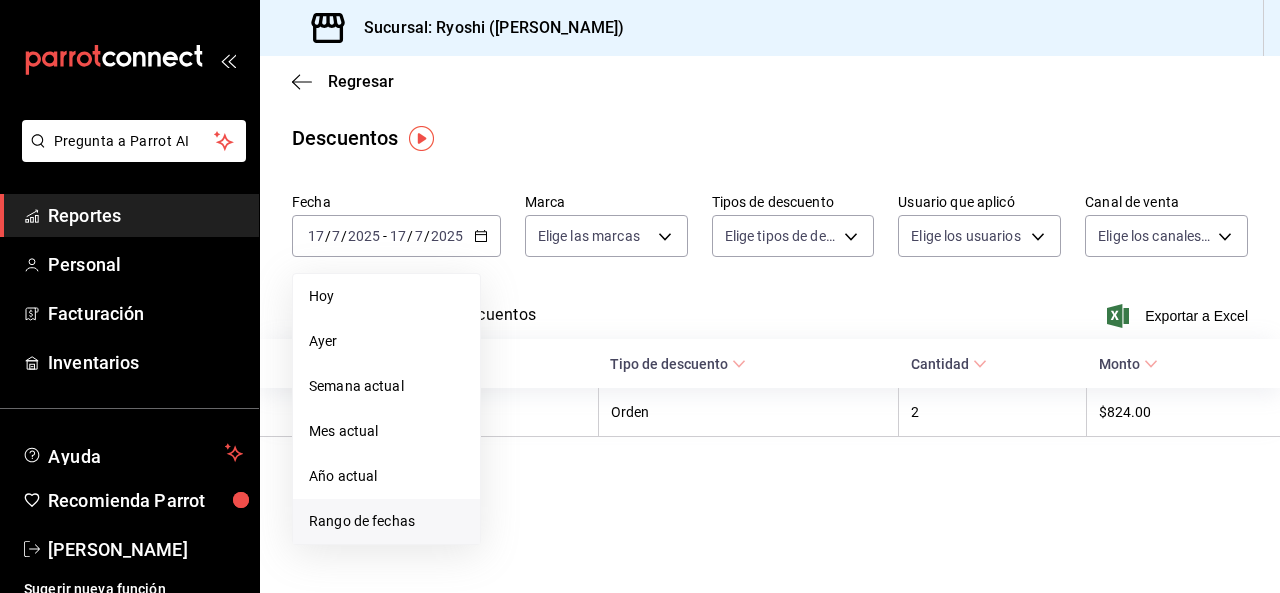 click on "Rango de fechas" at bounding box center [386, 521] 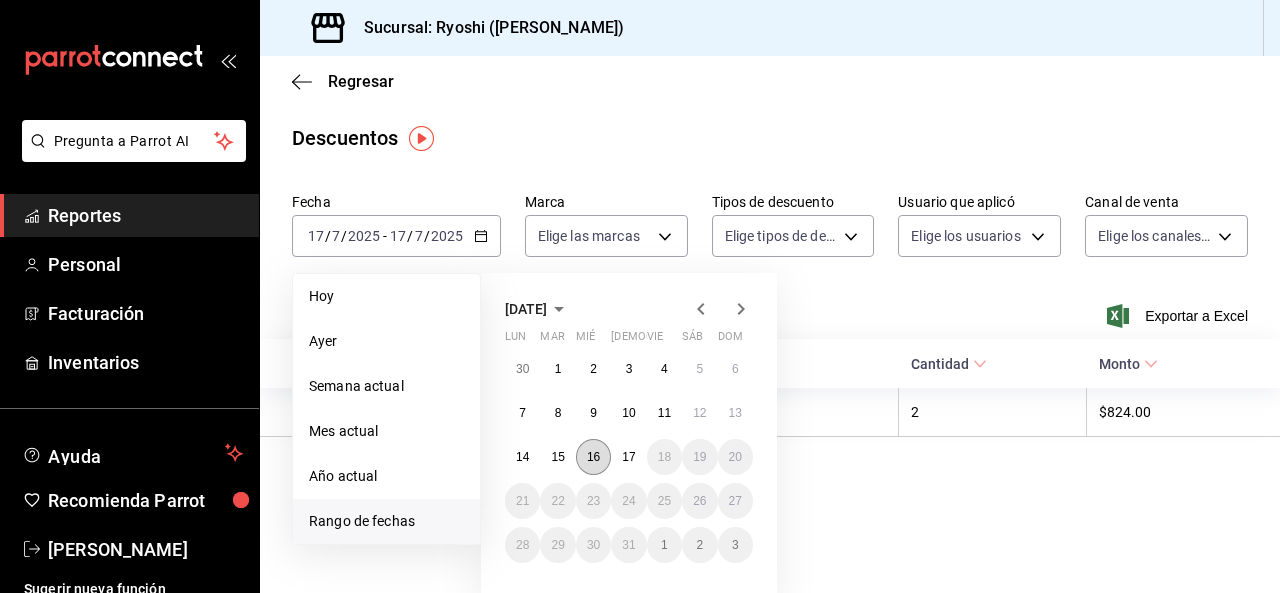 click on "16" at bounding box center (593, 457) 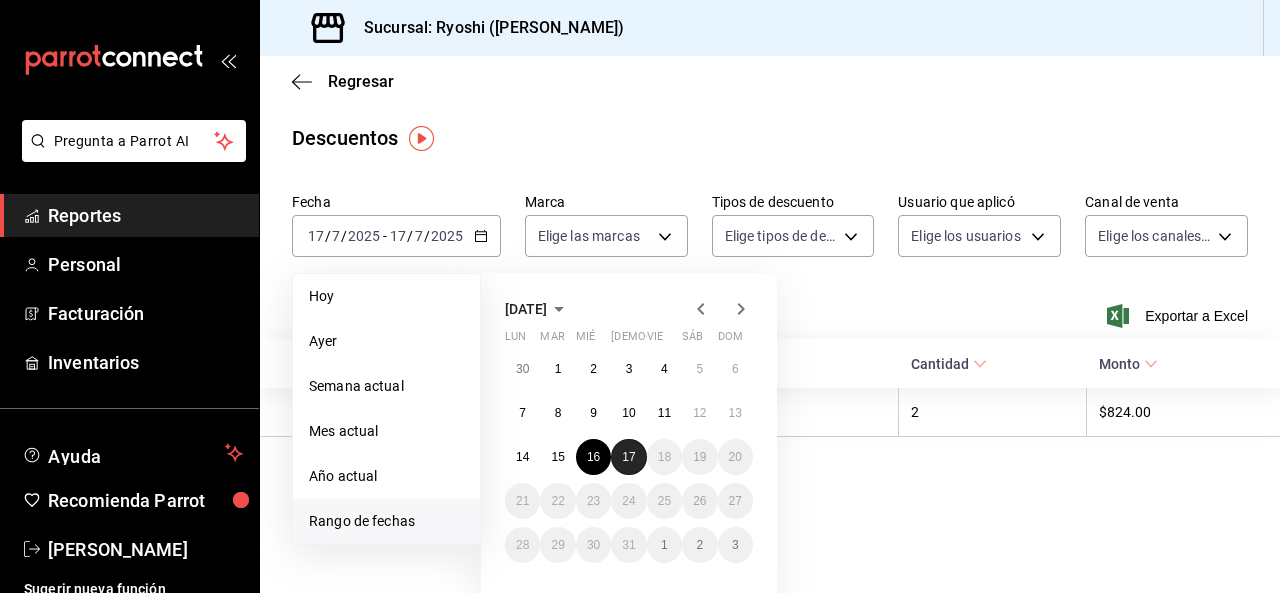 click on "17" at bounding box center [628, 457] 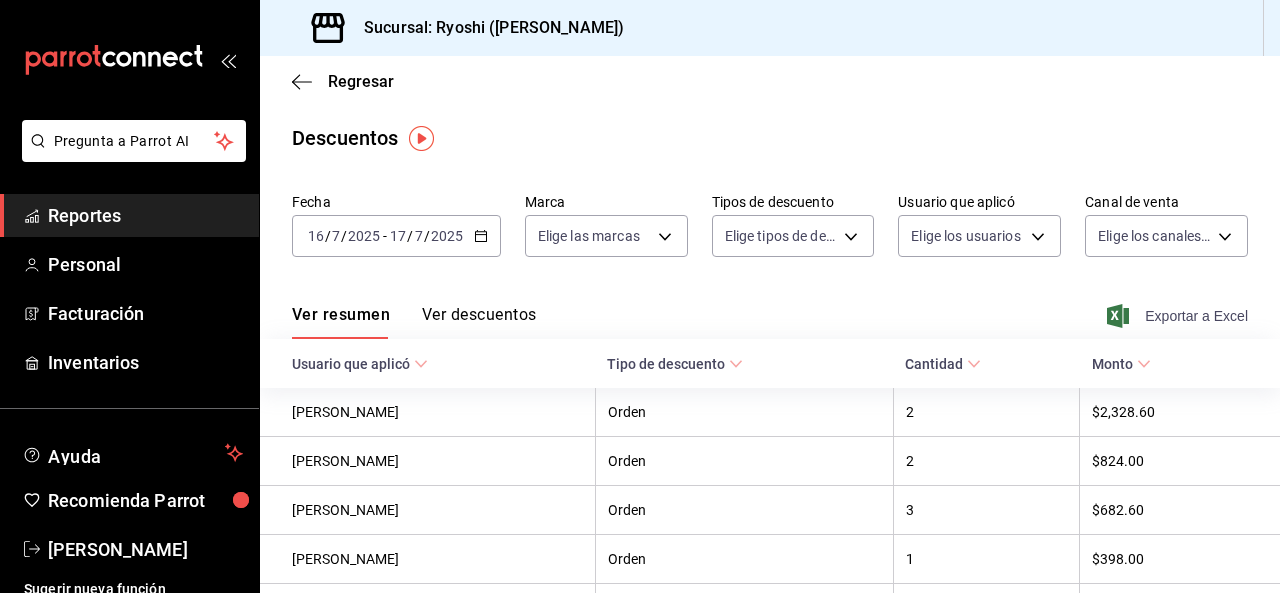 click on "Exportar a Excel" at bounding box center [1179, 316] 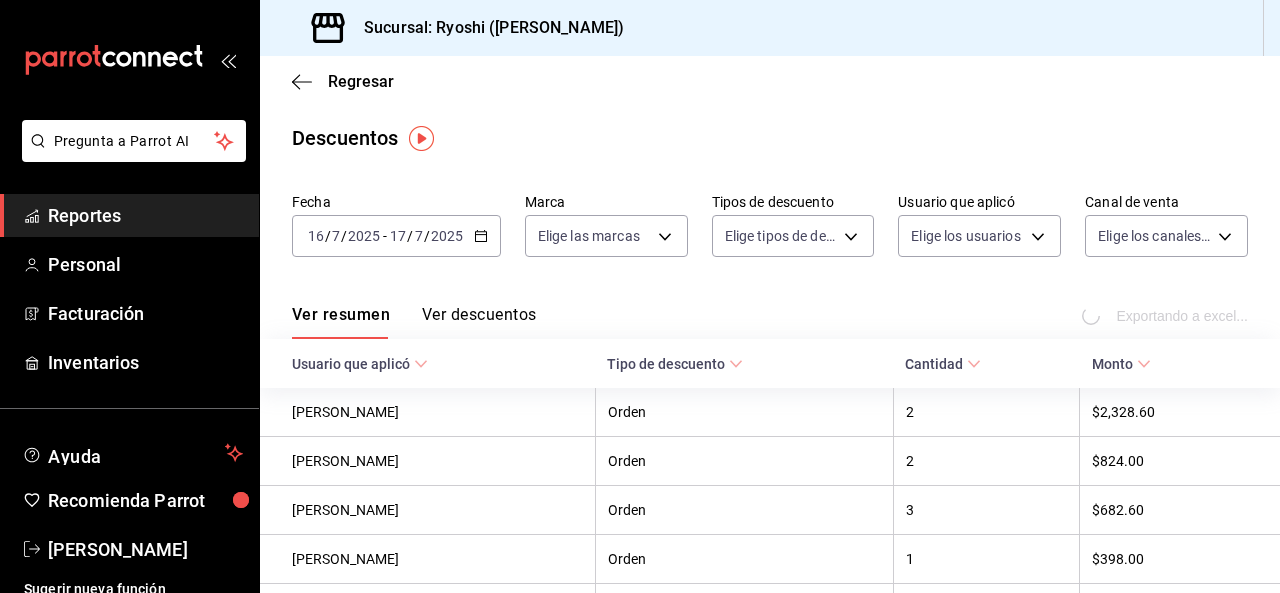 click on "Exportando a excel..." at bounding box center (1167, 316) 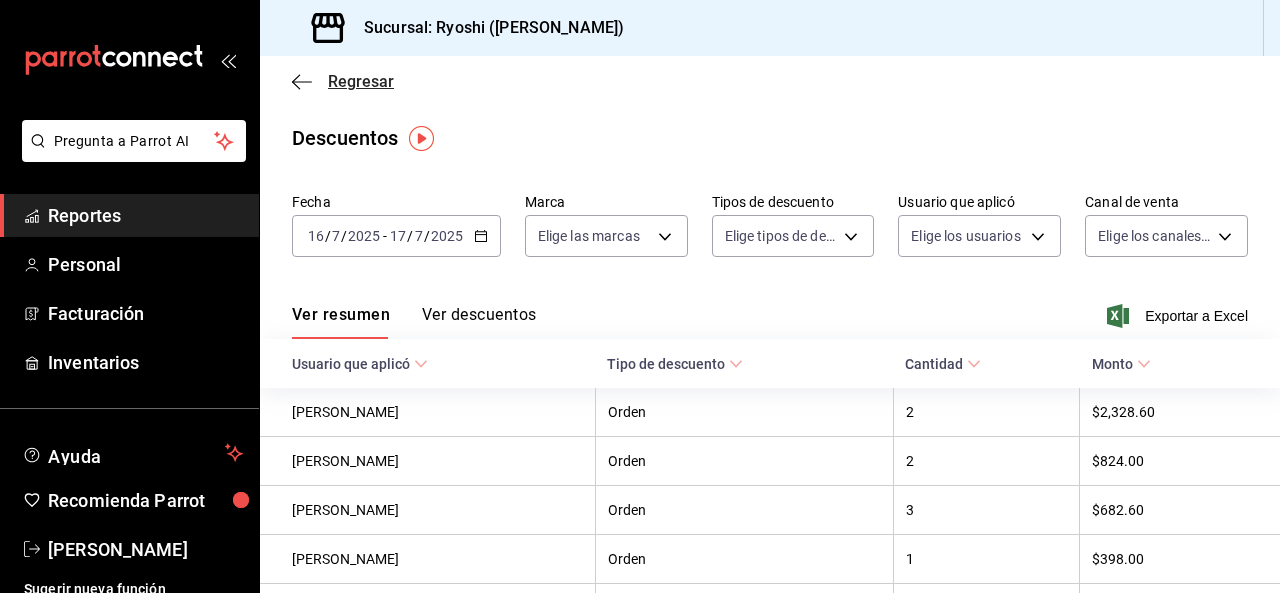 click 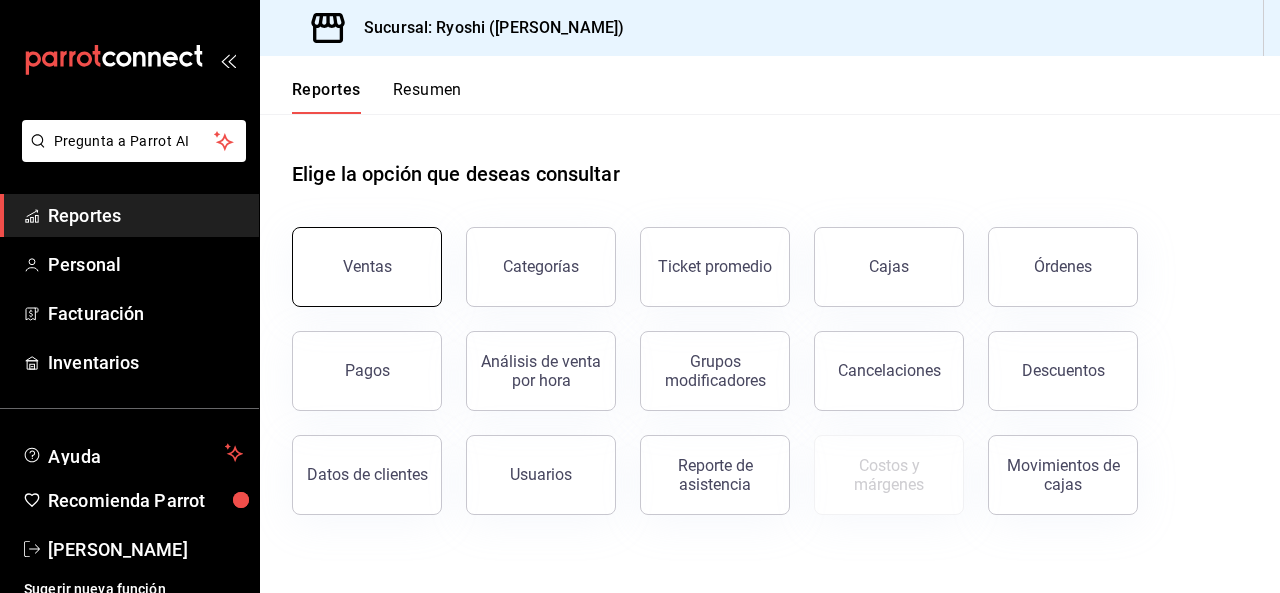 click on "Ventas" at bounding box center [367, 267] 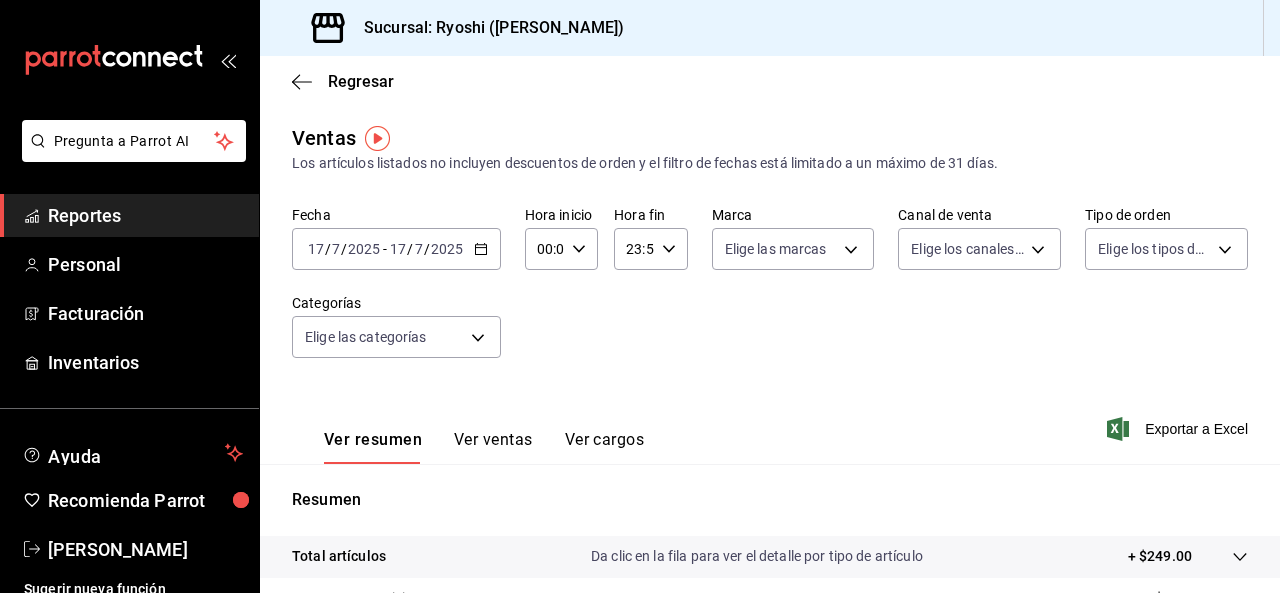 click on "[DATE] [DATE] - [DATE] [DATE]" at bounding box center (396, 249) 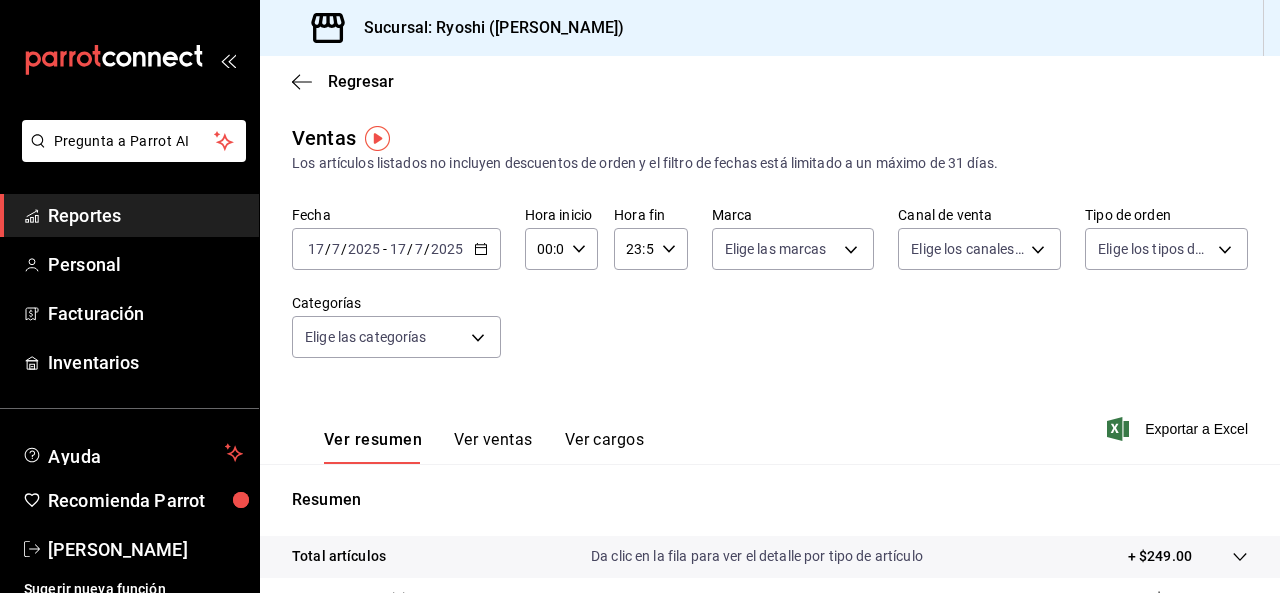 click on "[DATE] [DATE] - [DATE] [DATE]" at bounding box center [396, 249] 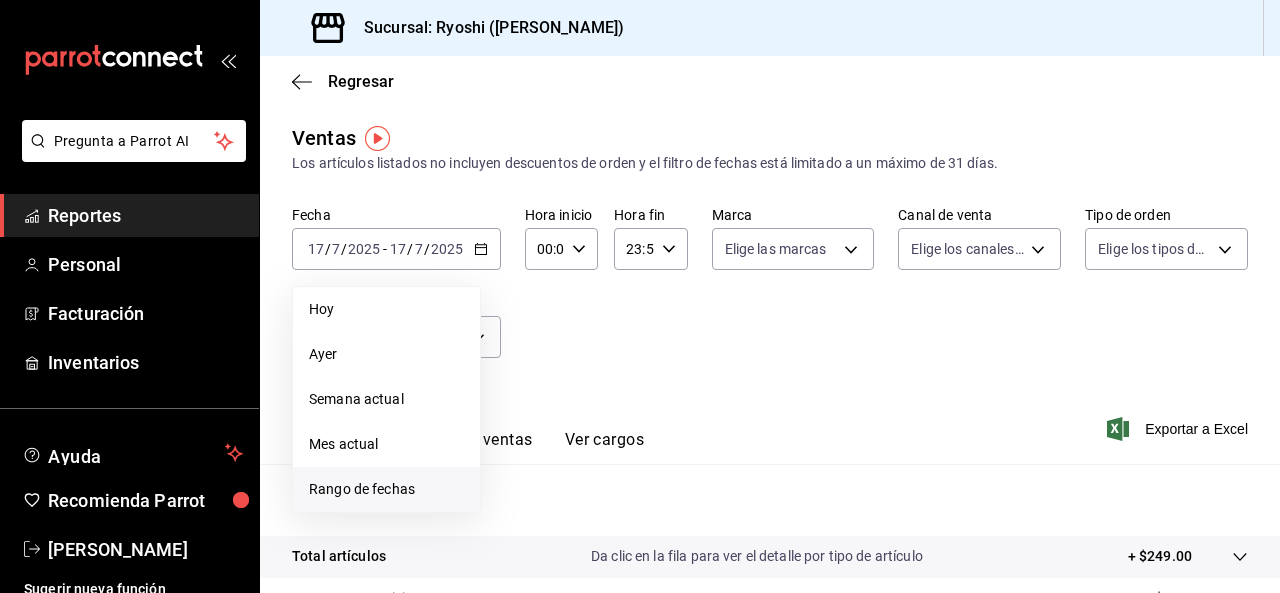 click on "Rango de fechas" at bounding box center [386, 489] 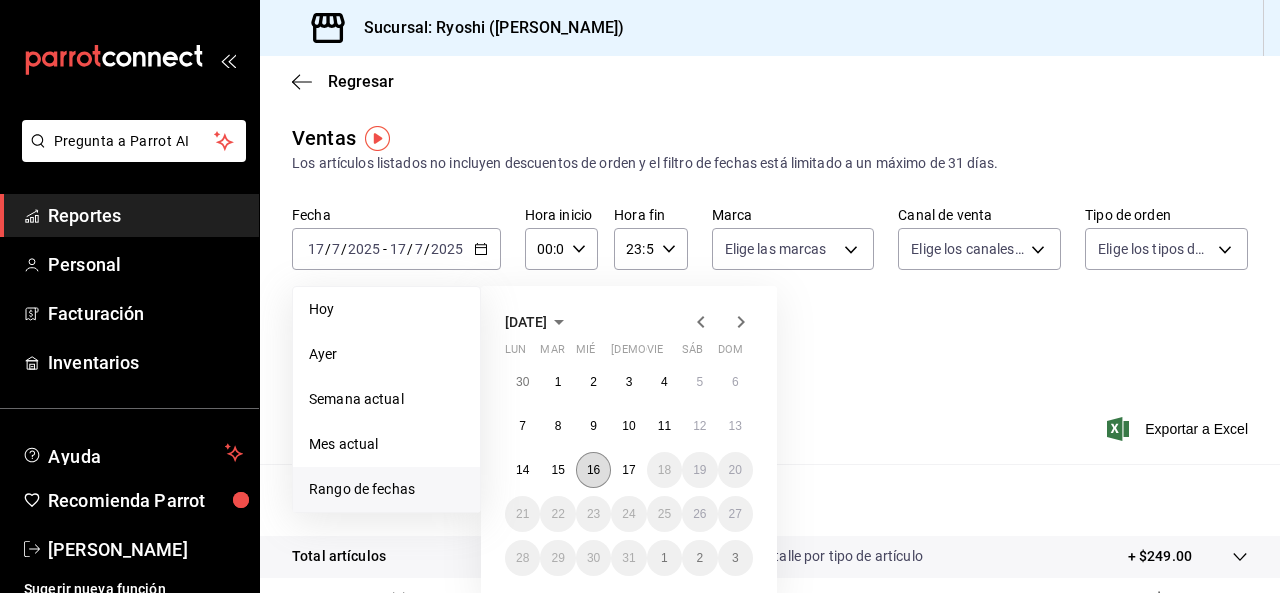click on "16" at bounding box center [593, 470] 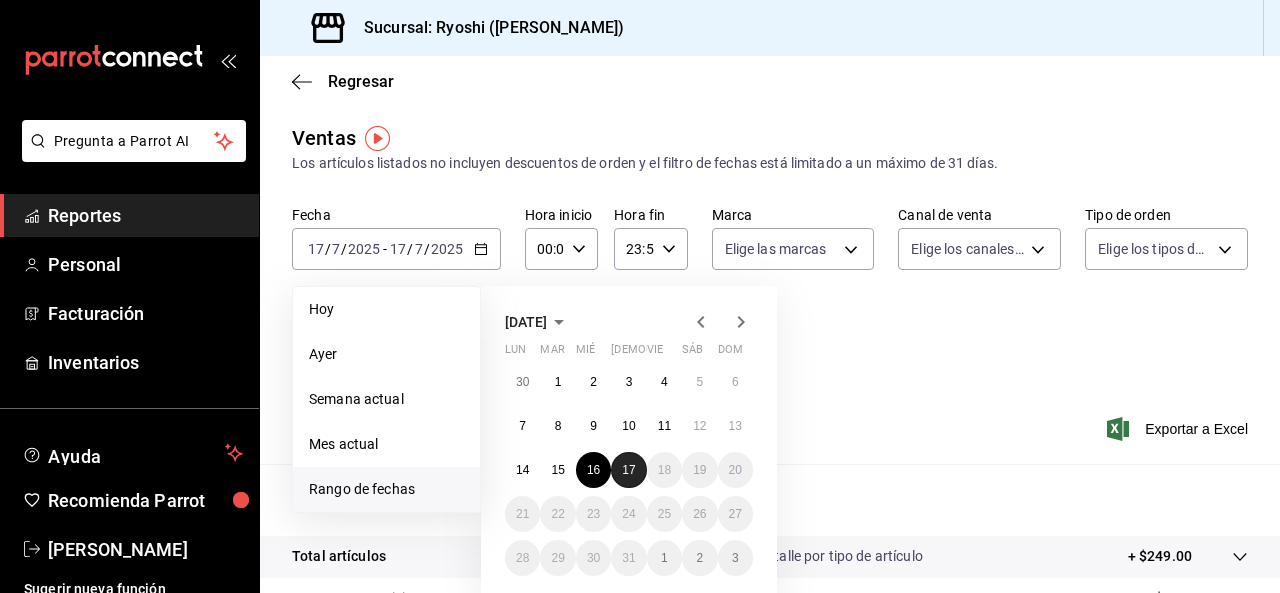 click on "17" at bounding box center [628, 470] 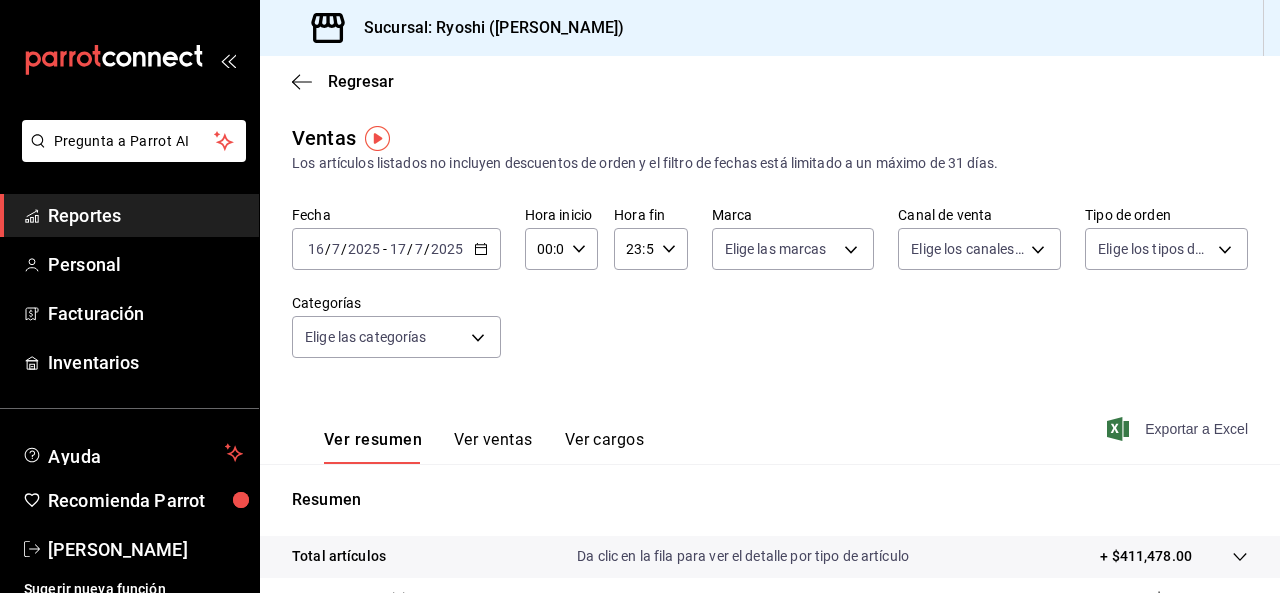 click on "Exportar a Excel" at bounding box center [1179, 429] 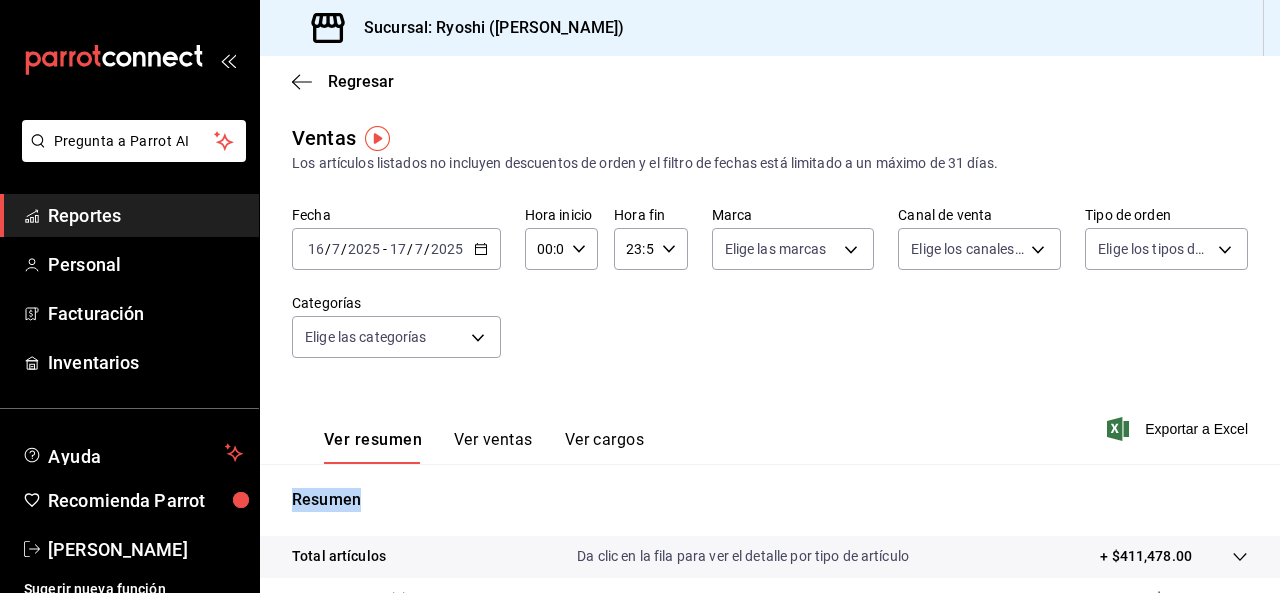 click on "Exportar a Excel" at bounding box center (1179, 429) 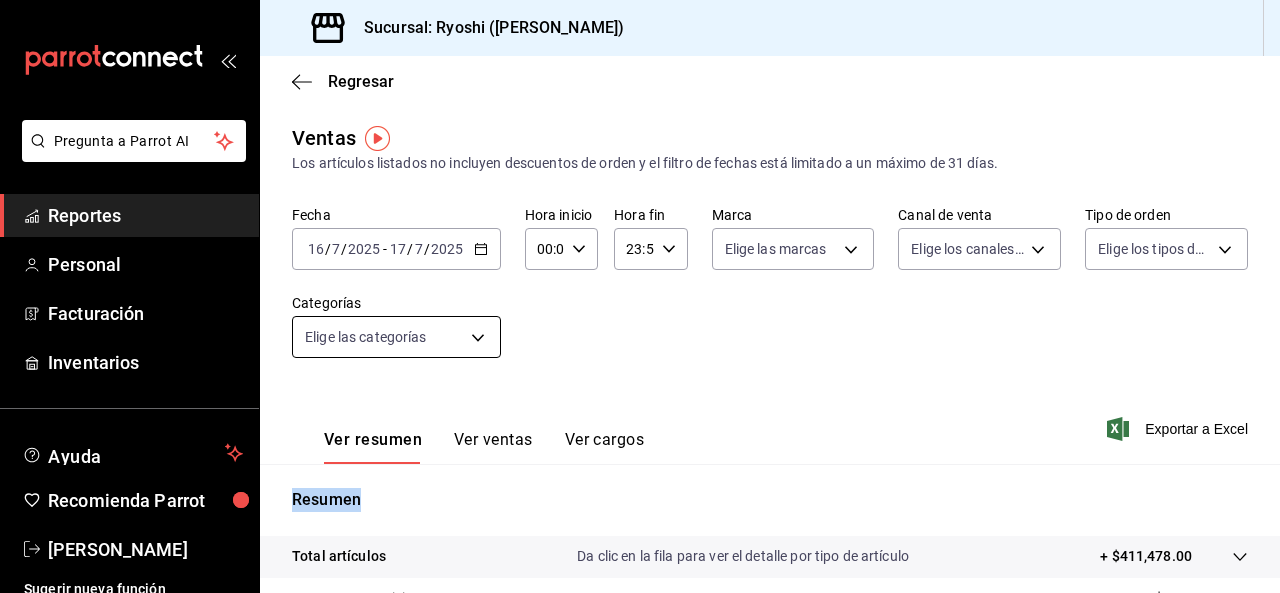 click on "Pregunta a Parrot AI Reportes   Personal   Facturación   Inventarios   Ayuda Recomienda Parrot   Ryoshi [PERSON_NAME] nueva función   Sucursal: Ryoshi ([PERSON_NAME]) Regresar Ventas Los artículos listados no incluyen descuentos de orden y el filtro de fechas está limitado a un máximo de 31 días. Fecha [DATE] [DATE] - [DATE] [DATE] Hora inicio 00:00 Hora inicio Hora fin 23:59 Hora fin Marca Elige las marcas Canal de venta Elige los canales de venta Tipo de orden Elige los tipos de orden Categorías Elige las categorías Ver resumen Ver ventas Ver cargos Exportar a Excel Resumen Total artículos Da clic en la fila para ver el detalle por tipo de artículo + $411,478.00 Cargos por servicio + $0.00 Venta bruta = $411,478.00 Descuentos totales - $3,904.20 Certificados de regalo - $398.00 Venta total = $407,175.80 Impuestos - $56,162.18 Venta neta = $351,013.62 Pregunta a Parrot AI Reportes   Personal   Facturación   Inventarios   Ayuda Recomienda Parrot   [PERSON_NAME]     Ir a video" at bounding box center (640, 296) 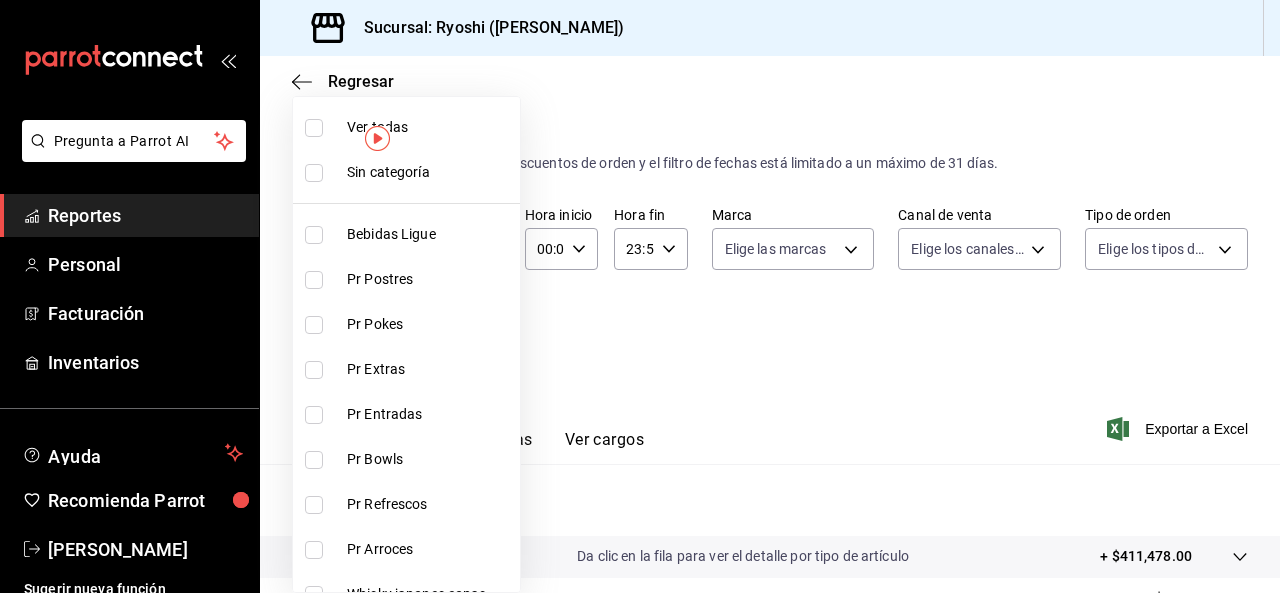 click at bounding box center [314, 128] 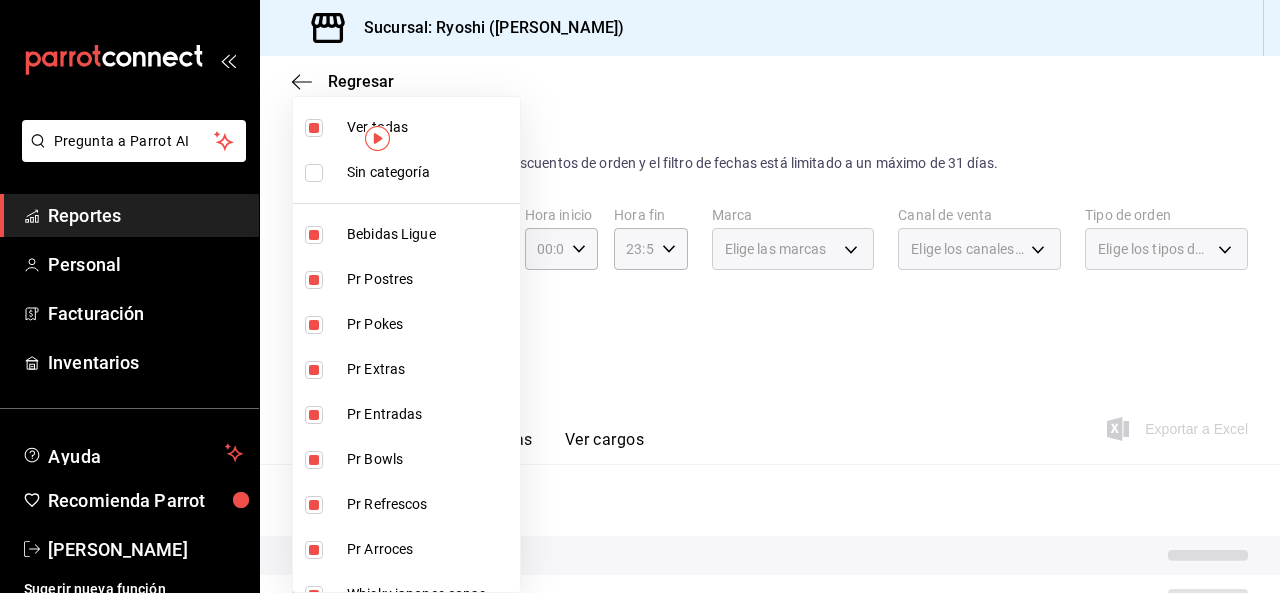 click at bounding box center (314, 128) 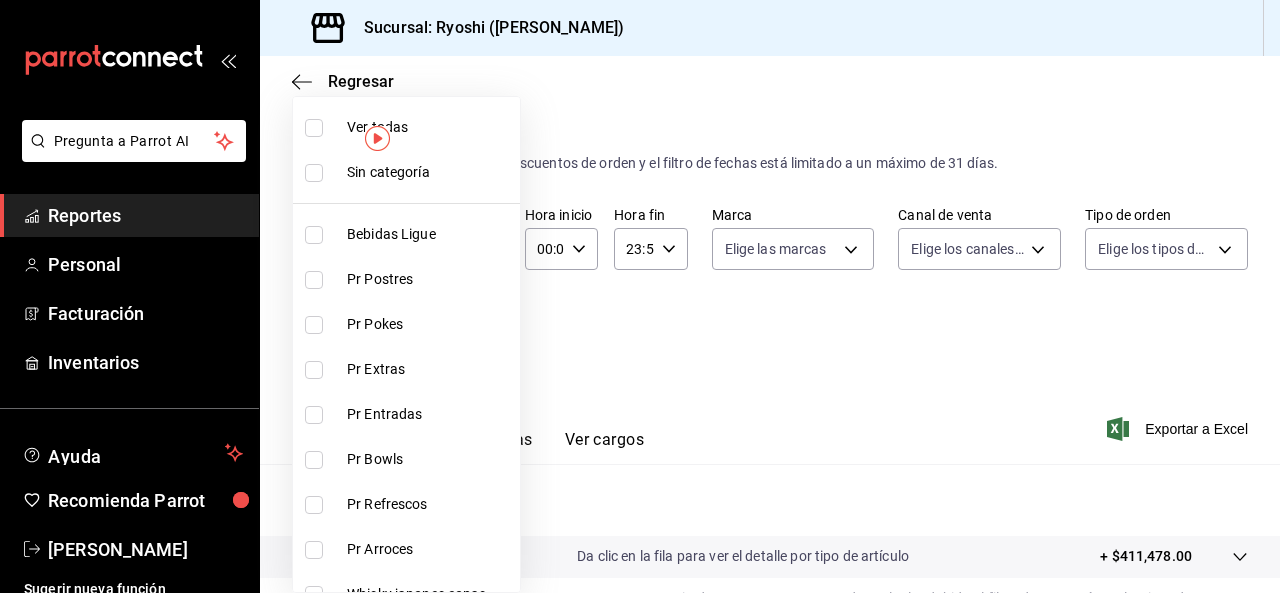 type 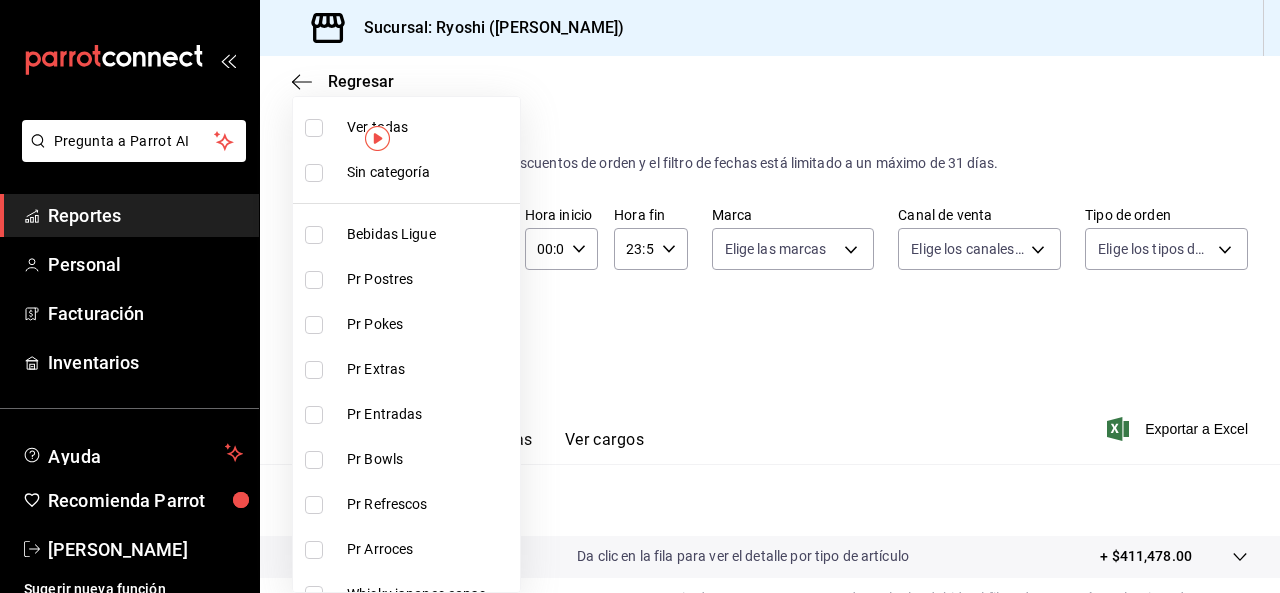 checkbox on "false" 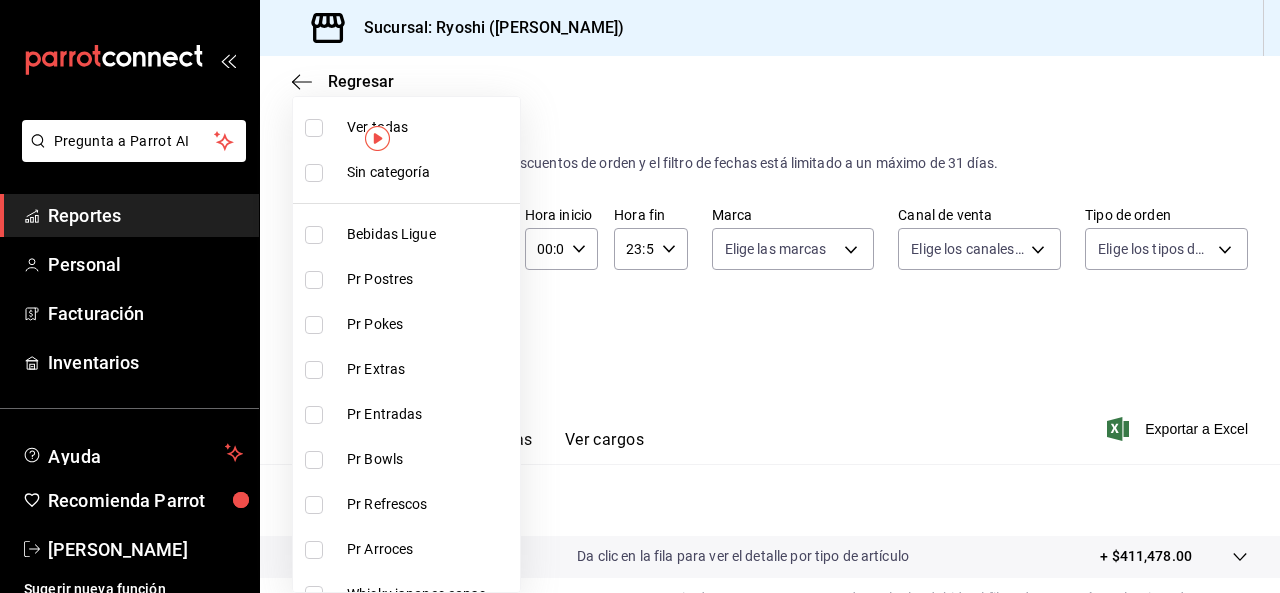 checkbox on "false" 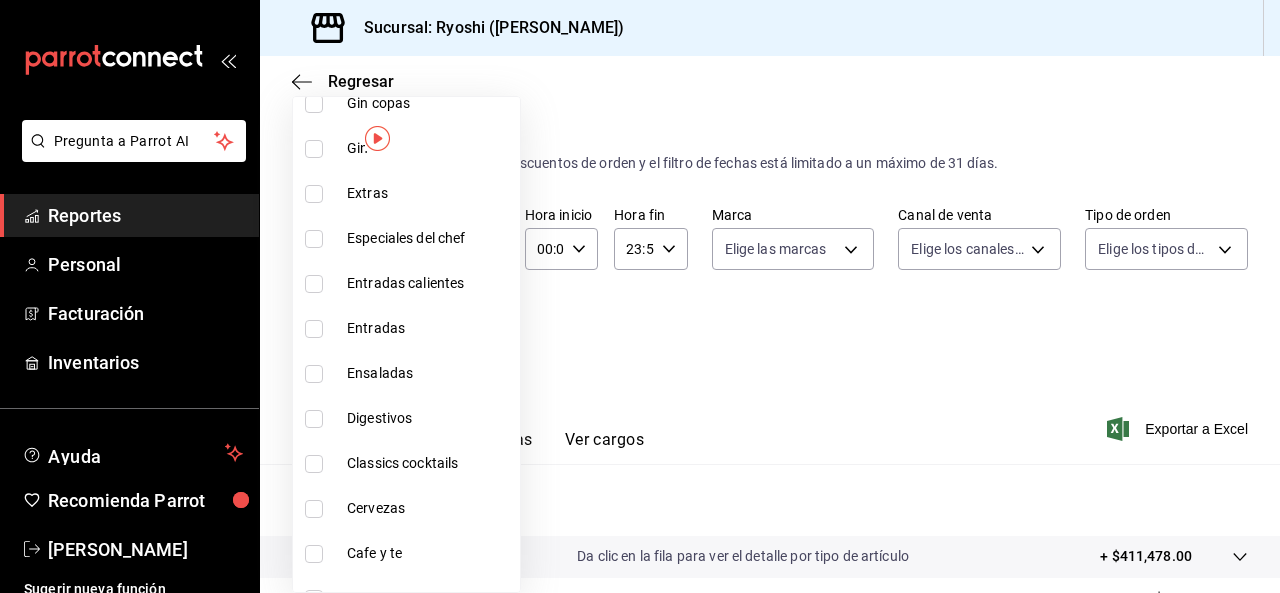 scroll, scrollTop: 2159, scrollLeft: 0, axis: vertical 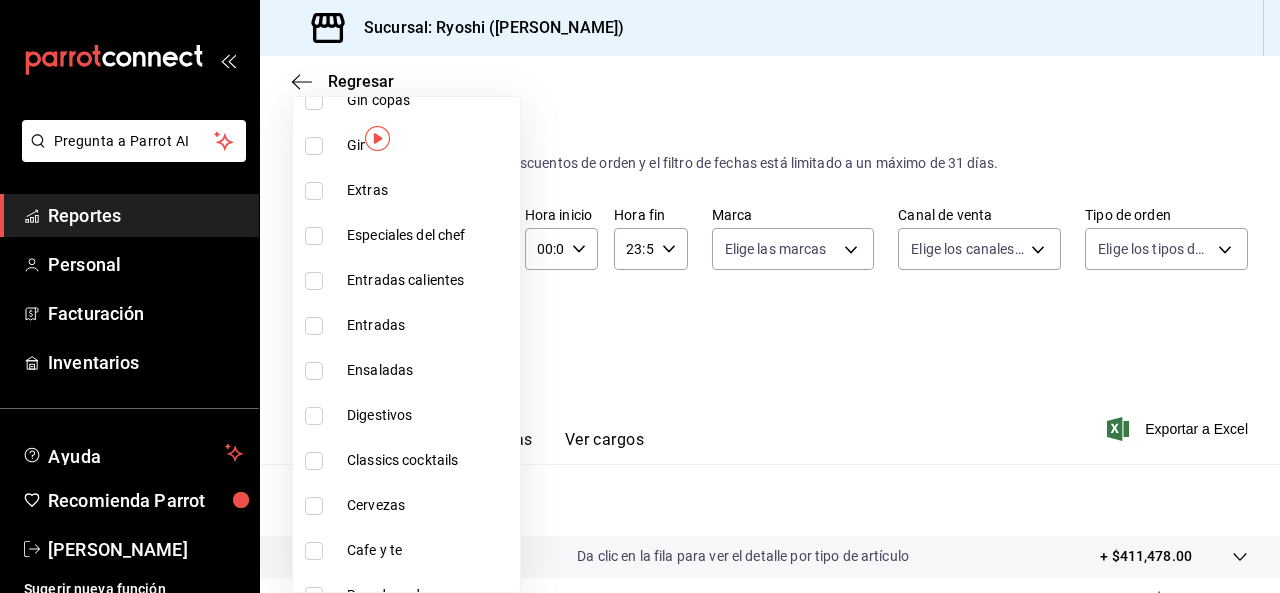 click at bounding box center (314, 551) 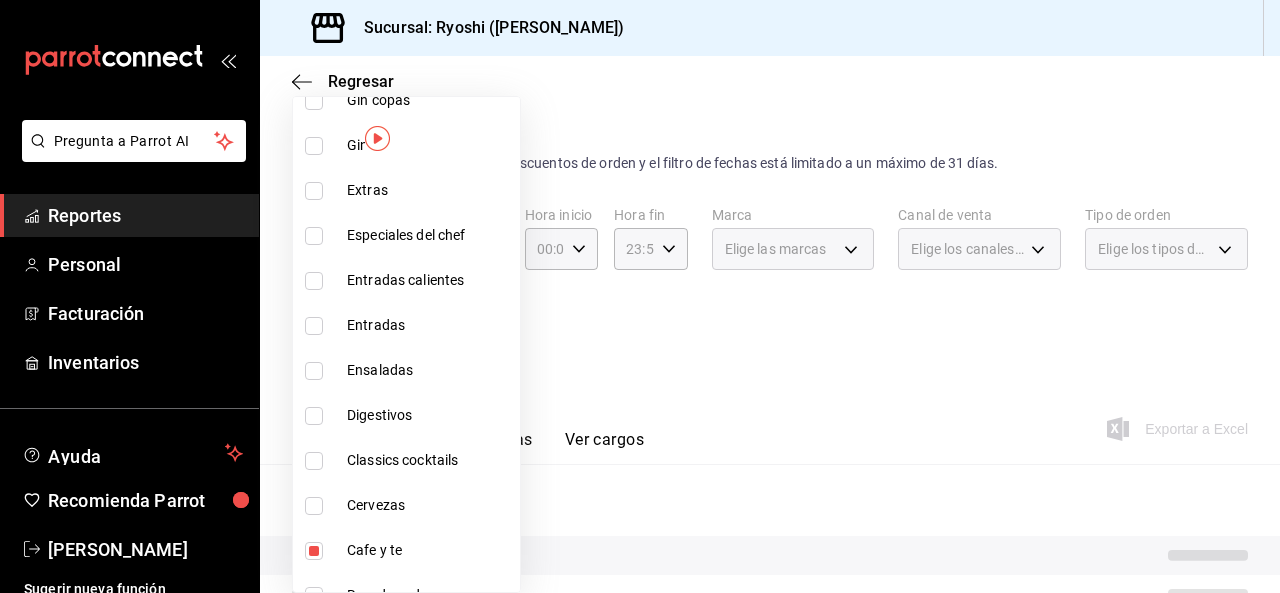 click at bounding box center (640, 296) 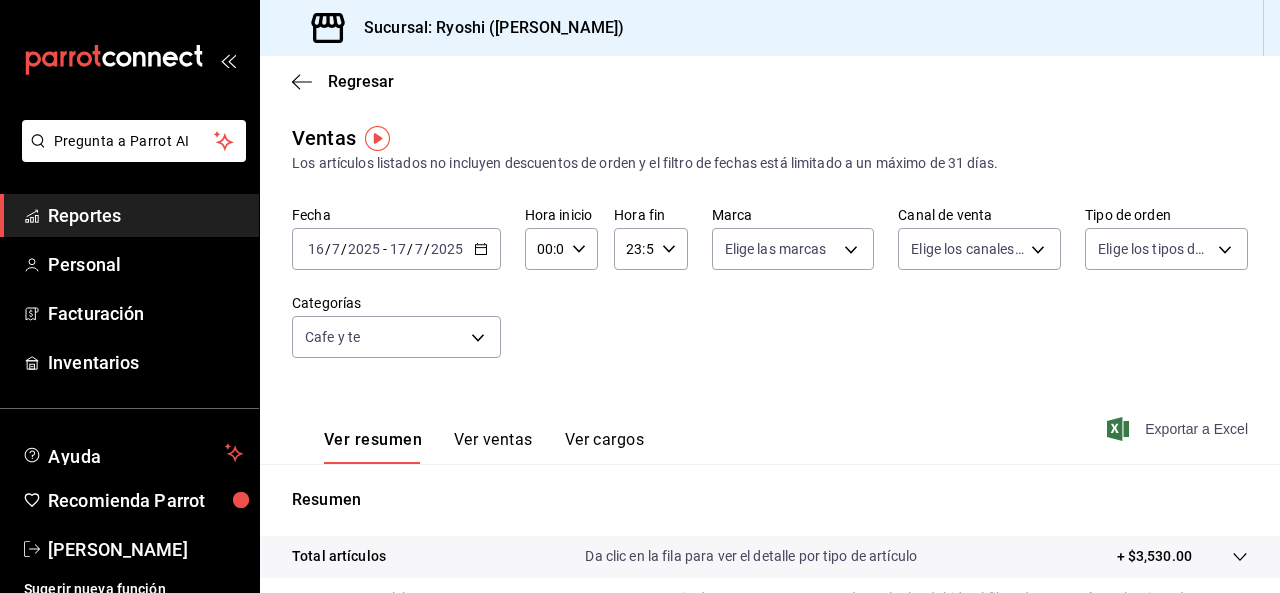 click on "Exportar a Excel" at bounding box center (1179, 429) 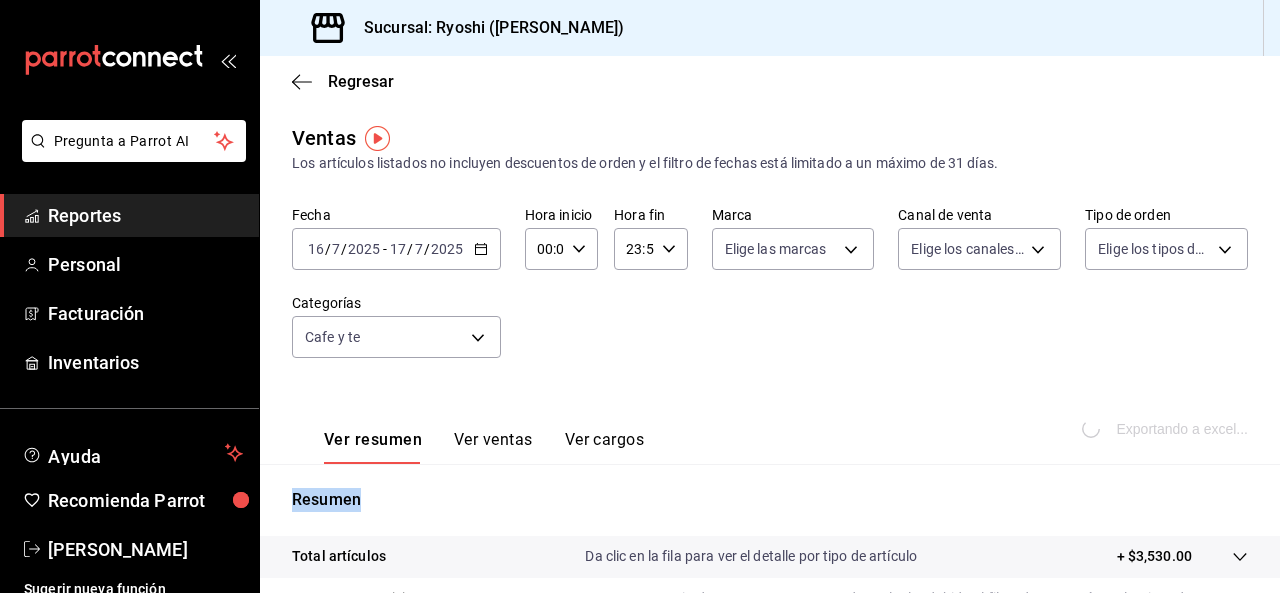 click on "Exportando a excel..." at bounding box center [1167, 429] 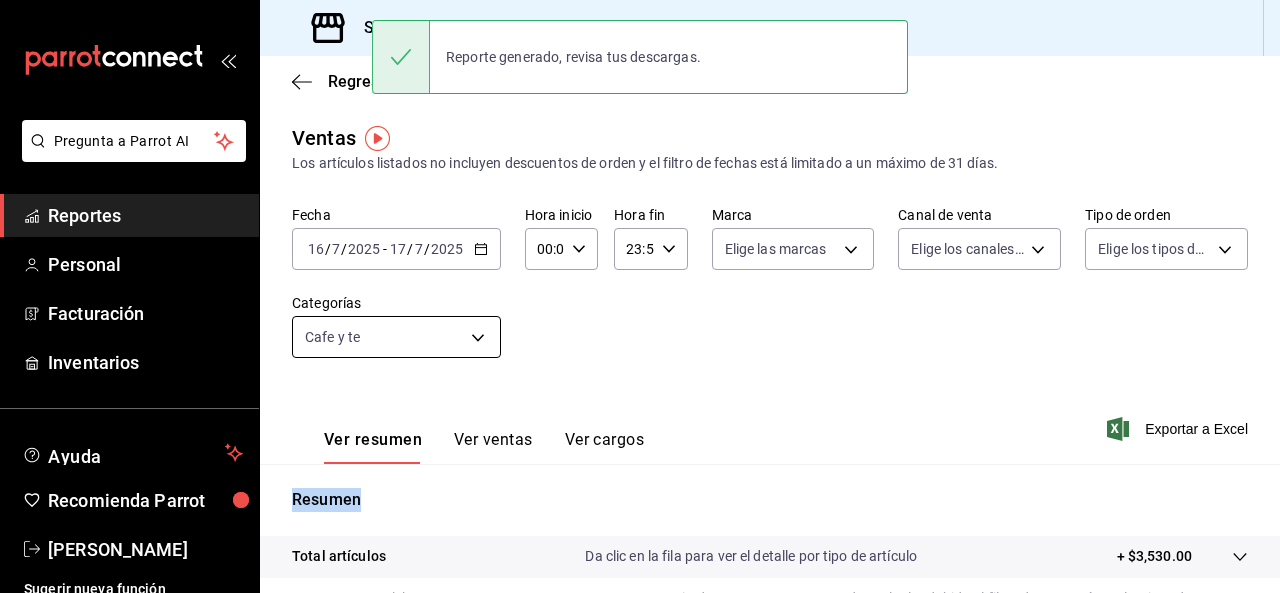 click on "Pregunta a Parrot AI Reportes   Personal   Facturación   Inventarios   Ayuda Recomienda Parrot   Ryoshi [PERSON_NAME] nueva función   Sucursal: Ryoshi ([PERSON_NAME]) Regresar Ventas Los artículos listados no incluyen descuentos de orden y el filtro de fechas está limitado a un máximo de 31 días. Fecha [DATE] [DATE] - [DATE] [DATE] Hora inicio 00:00 Hora inicio Hora fin 23:59 Hora fin Marca Elige las marcas Canal de venta Elige los canales de venta Tipo de orden Elige los tipos de orden Categorías Cafe y te e9d65df4-369a-41df-af20-a5332ddf0d85 Ver resumen Ver ventas Ver cargos Exportar a Excel Resumen Total artículos Da clic en la fila para ver el detalle por tipo de artículo + $3,530.00 Cargos por servicio  Sin datos por que no se pueden calcular debido al filtro de categorías seleccionado Venta bruta = $3,530.00 Descuentos totales  Sin datos por que no se pueden calcular debido al filtro de categorías seleccionado Certificados de regalo Venta total = $3,530.00 Impuestos" at bounding box center [640, 296] 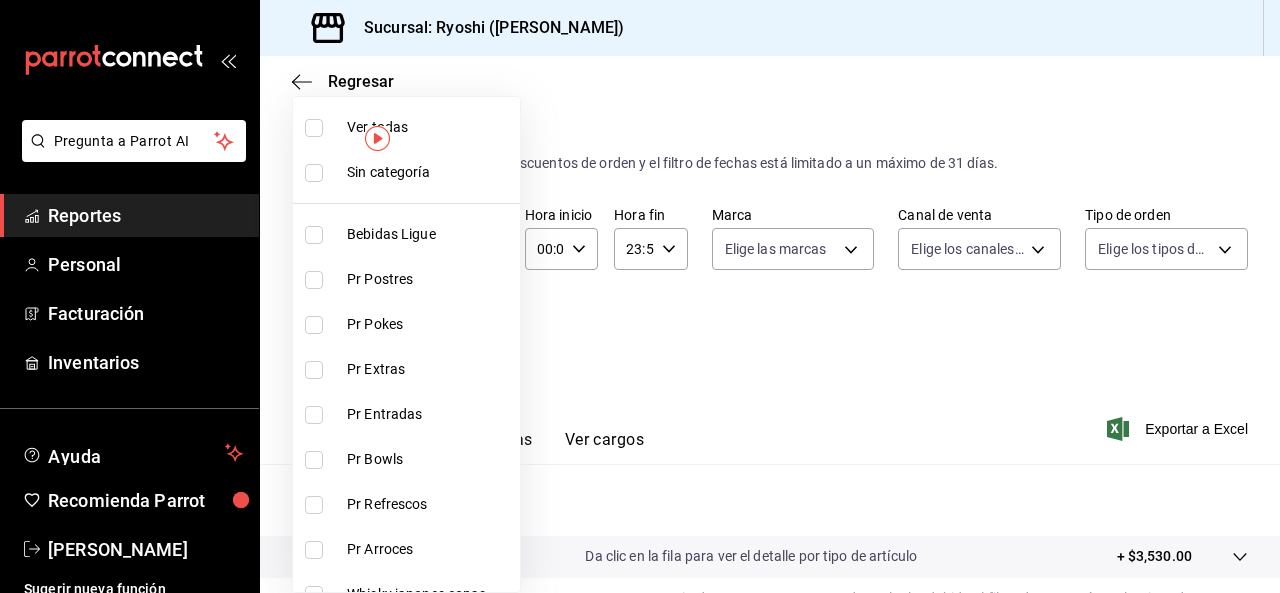 click at bounding box center [314, 128] 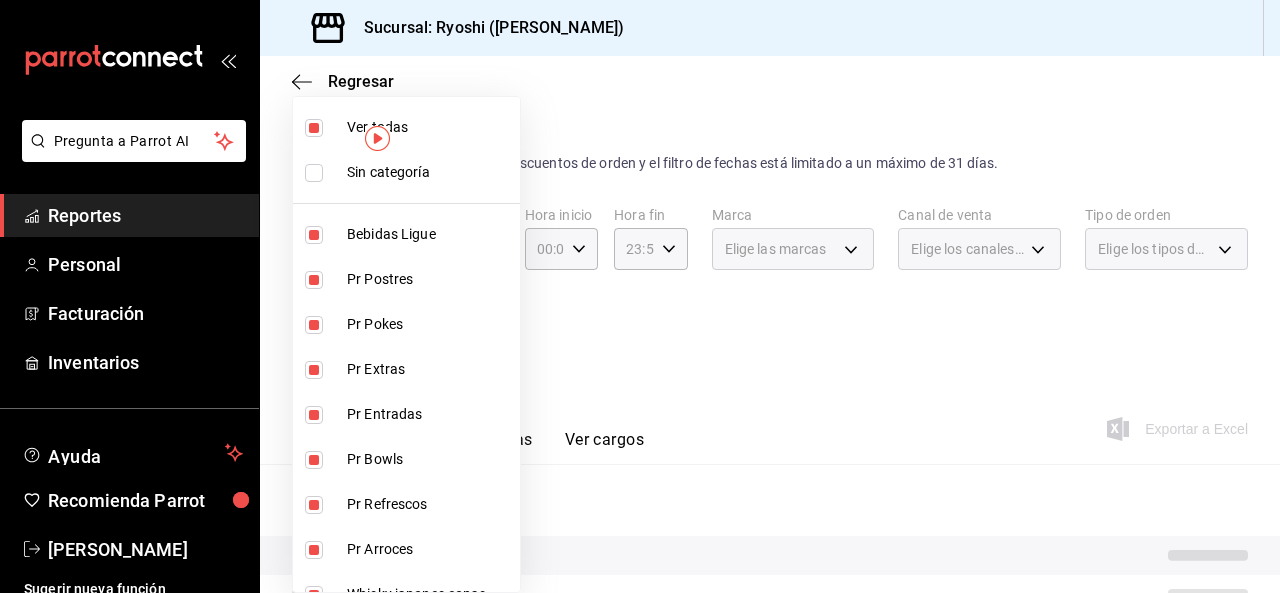 click at bounding box center (314, 128) 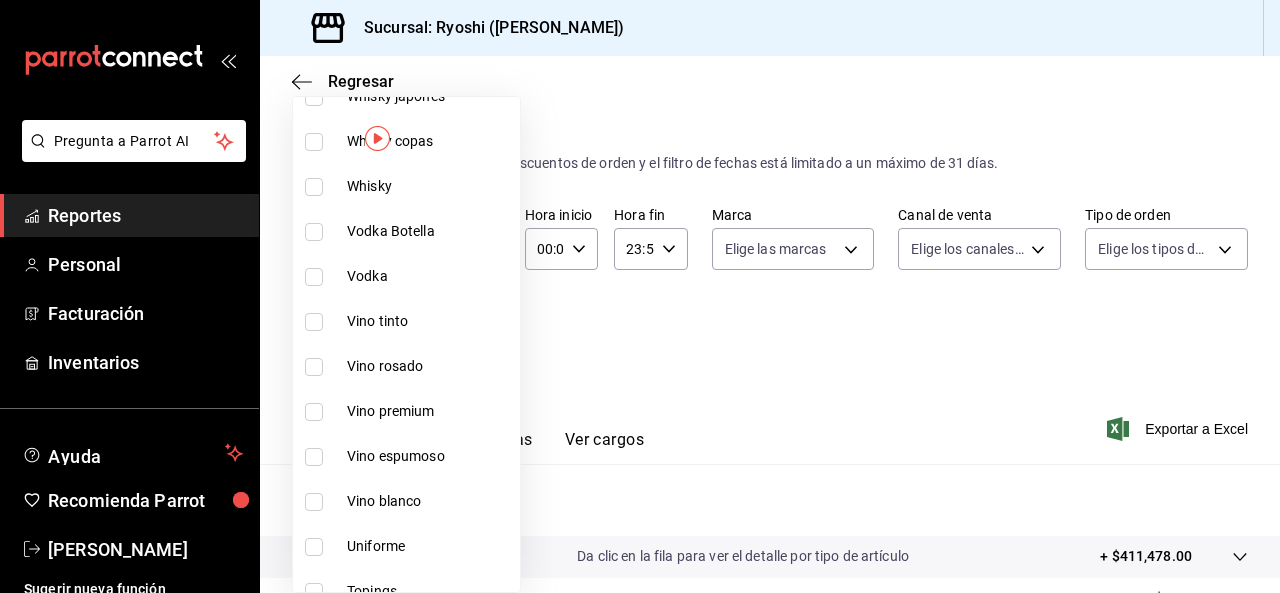scroll, scrollTop: 546, scrollLeft: 0, axis: vertical 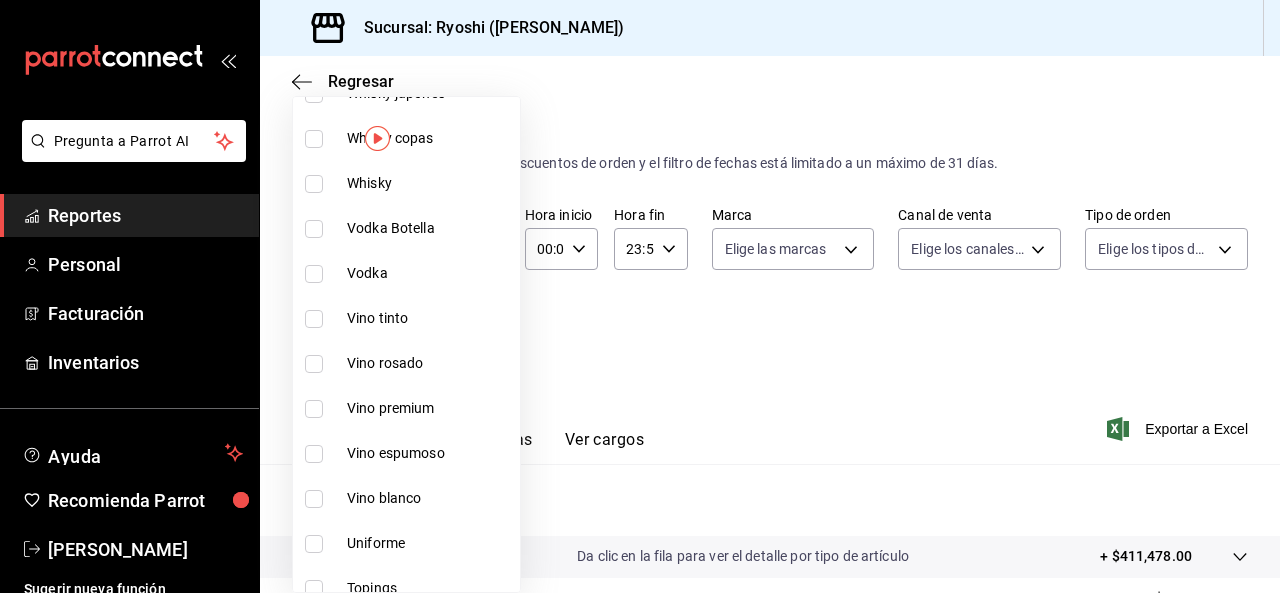 click at bounding box center (314, 319) 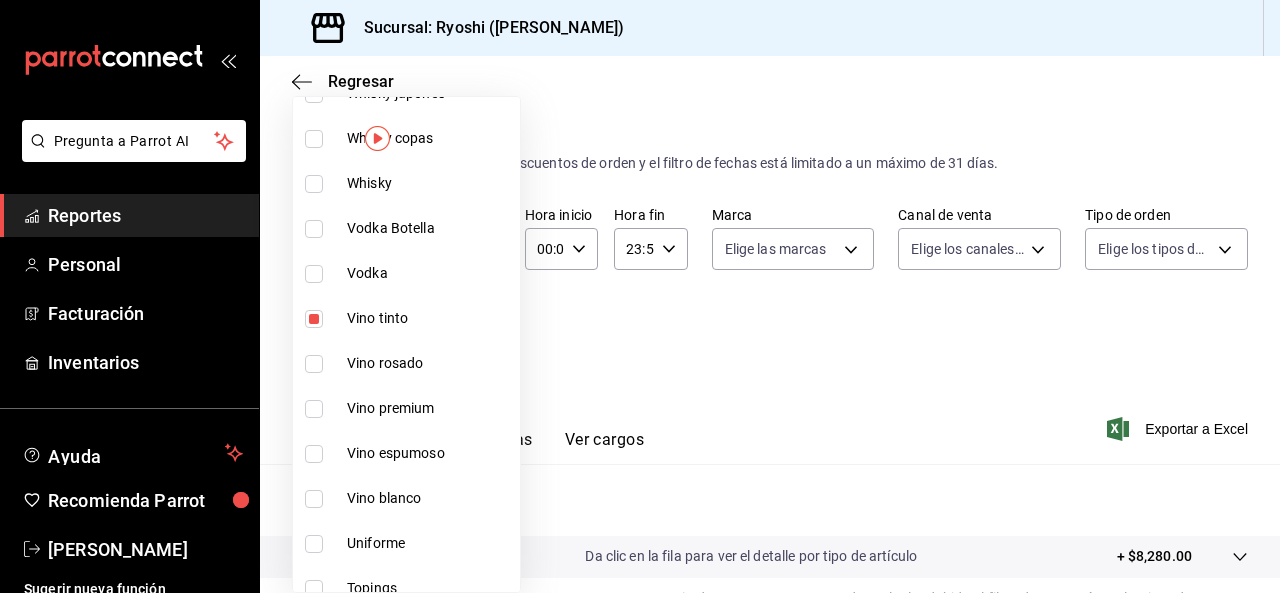 click at bounding box center (640, 296) 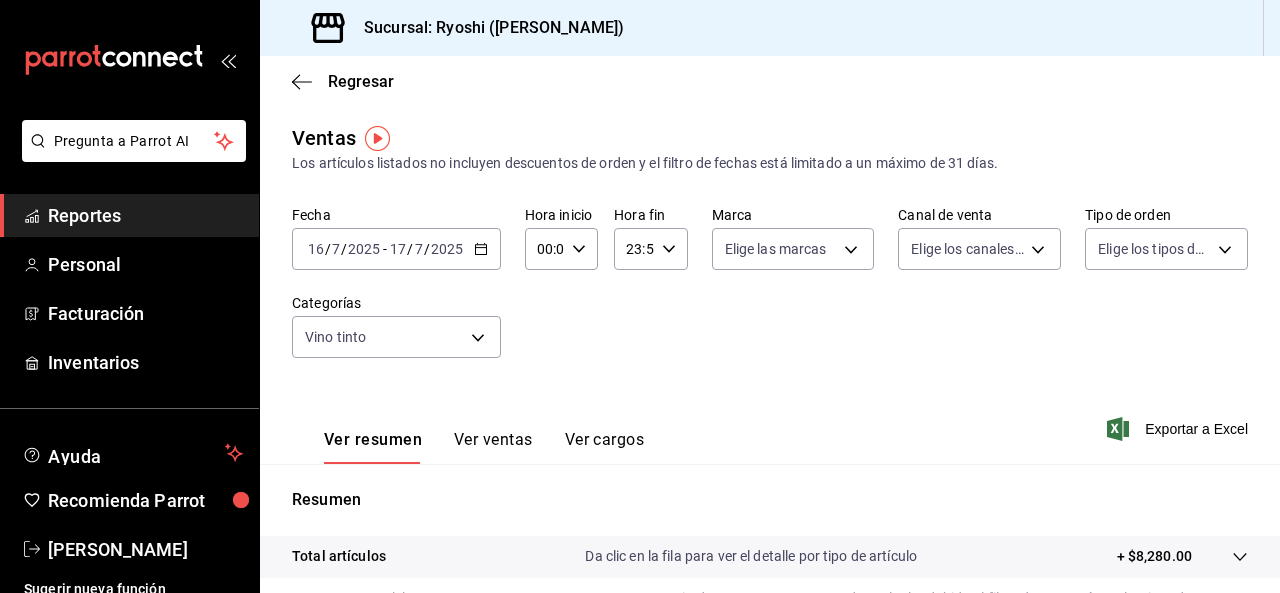 click at bounding box center (640, 296) 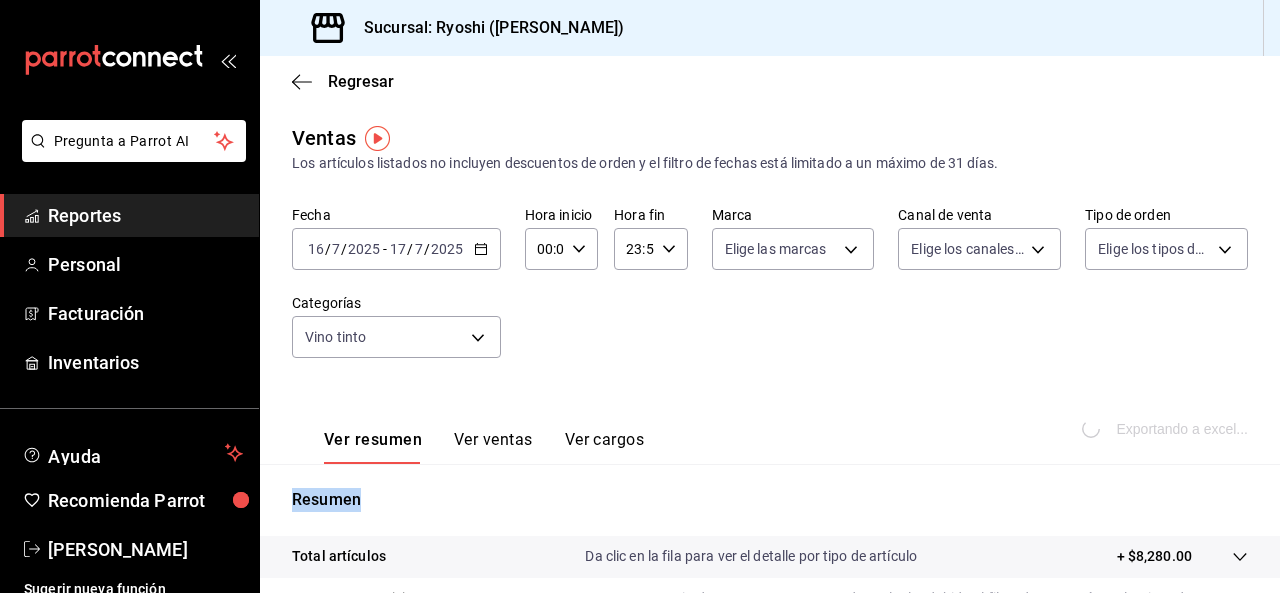 click on "Exportando a excel..." at bounding box center (1167, 429) 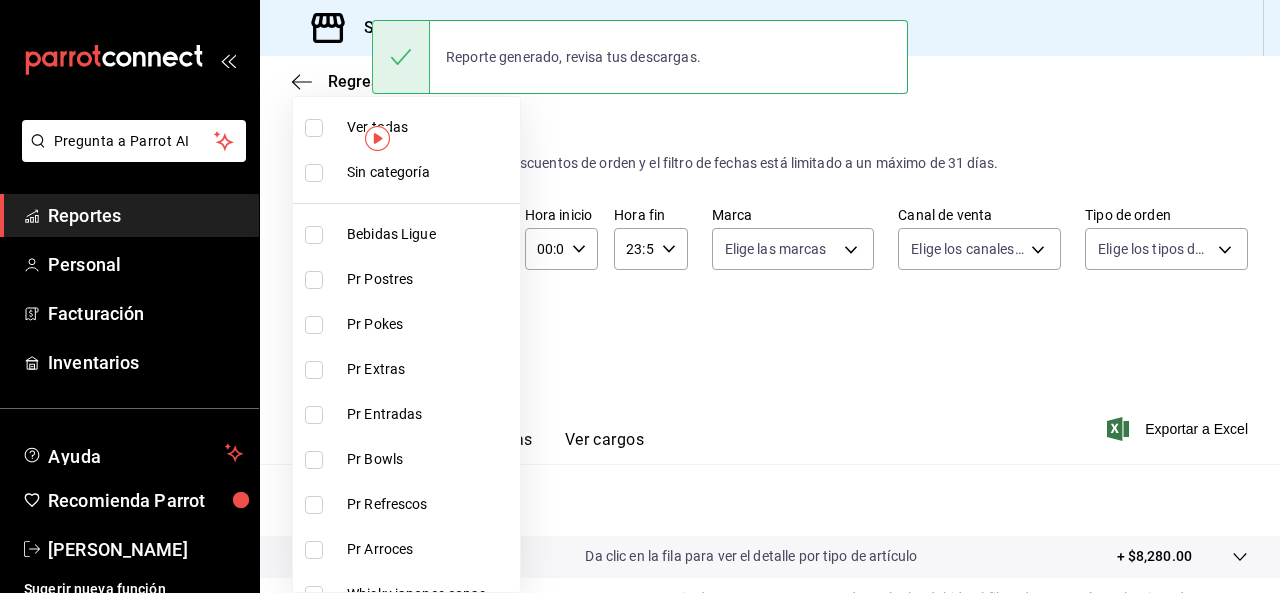 click on "Pregunta a Parrot AI Reportes   Personal   Facturación   Inventarios   Ayuda Recomienda Parrot   Ryoshi [PERSON_NAME] nueva función   Sucursal: Ryoshi ([PERSON_NAME]) Regresar Ventas Los artículos listados no incluyen descuentos de orden y el filtro de fechas está limitado a un máximo de 31 días. Fecha [DATE] [DATE] - [DATE] [DATE] Hora inicio 00:00 Hora inicio Hora fin 23:59 Hora fin Marca Elige las marcas Canal de venta Elige los canales de venta Tipo de orden Elige los tipos de orden Categorías Vino tinto 9e45836e-5165-411d-b9a9-a93703cb00e4 Ver resumen Ver ventas Ver cargos Exportar a Excel Resumen Total artículos Da clic en la fila para ver el detalle por tipo de artículo + $8,280.00 Cargos por servicio  Sin datos por que no se pueden calcular debido al filtro de categorías seleccionado Venta bruta = $8,280.00 Descuentos totales  Sin datos por que no se pueden calcular debido al filtro de categorías seleccionado Certificados de regalo Venta total = $8,280.00 Impuestos" at bounding box center (640, 296) 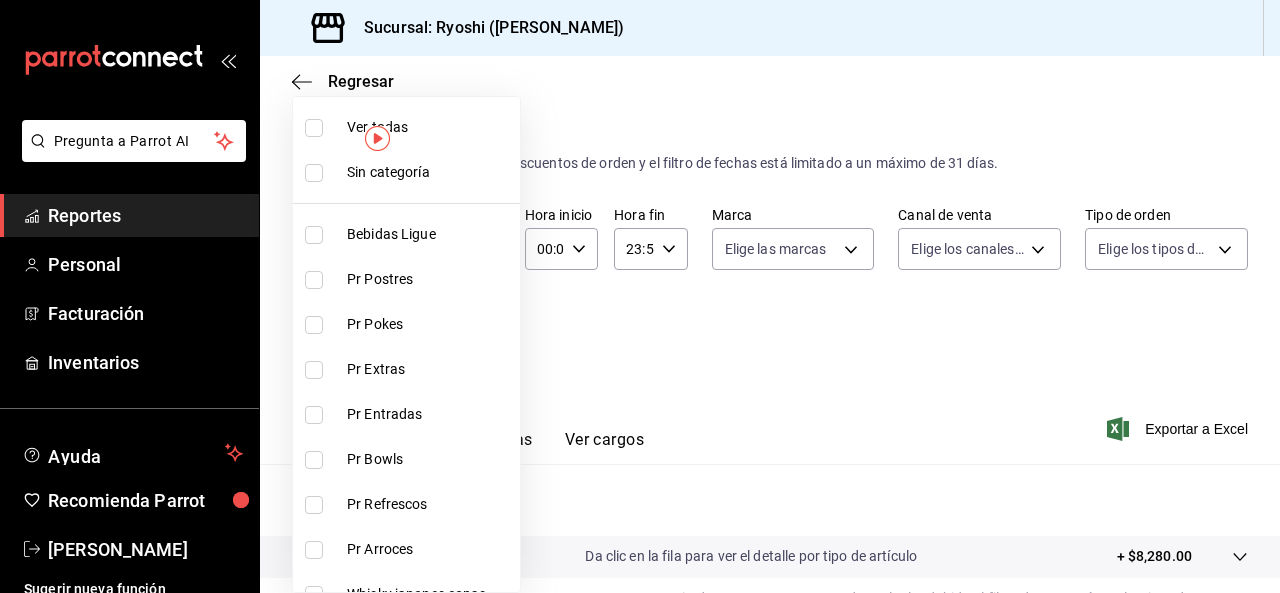 click at bounding box center [314, 128] 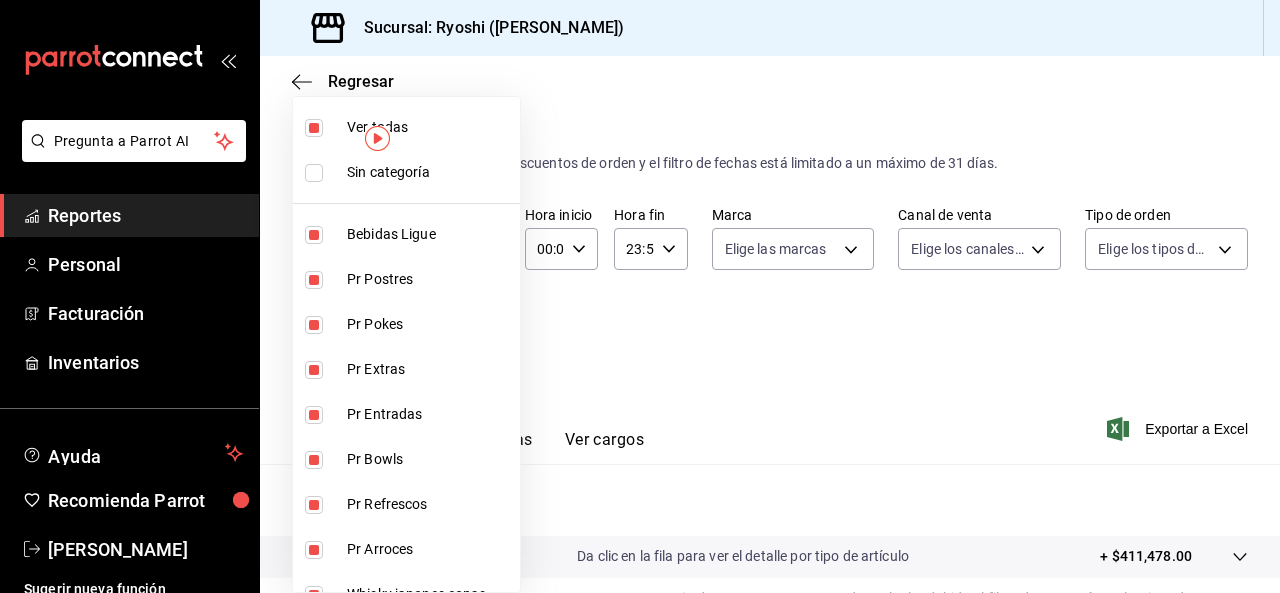 click at bounding box center [314, 128] 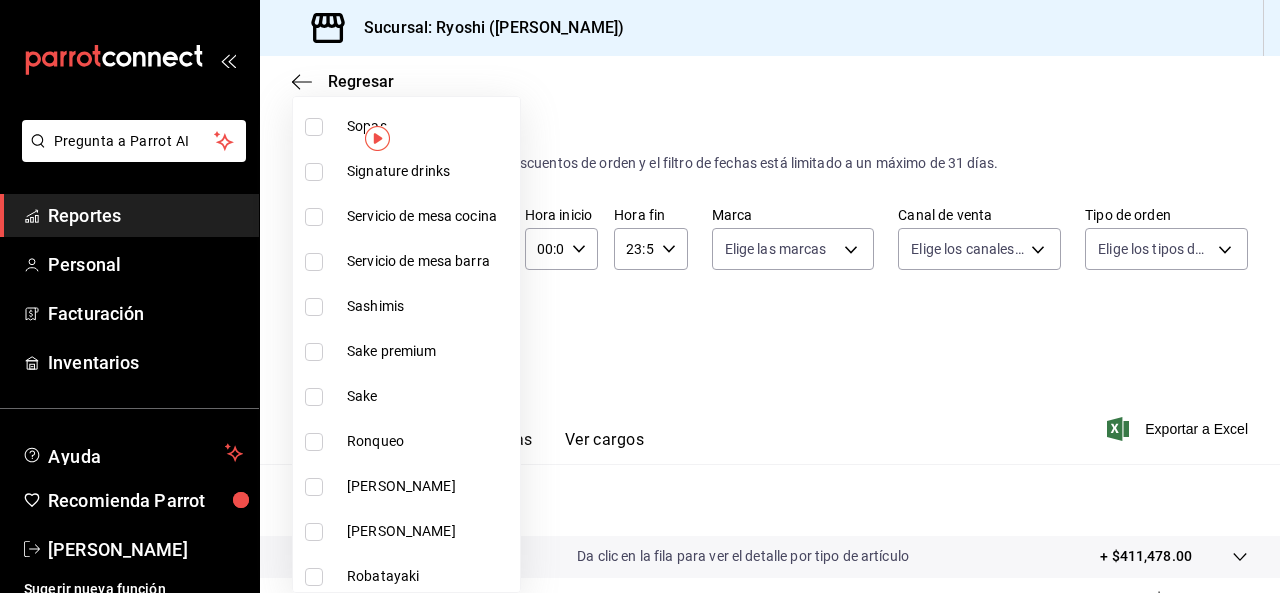 scroll, scrollTop: 1200, scrollLeft: 0, axis: vertical 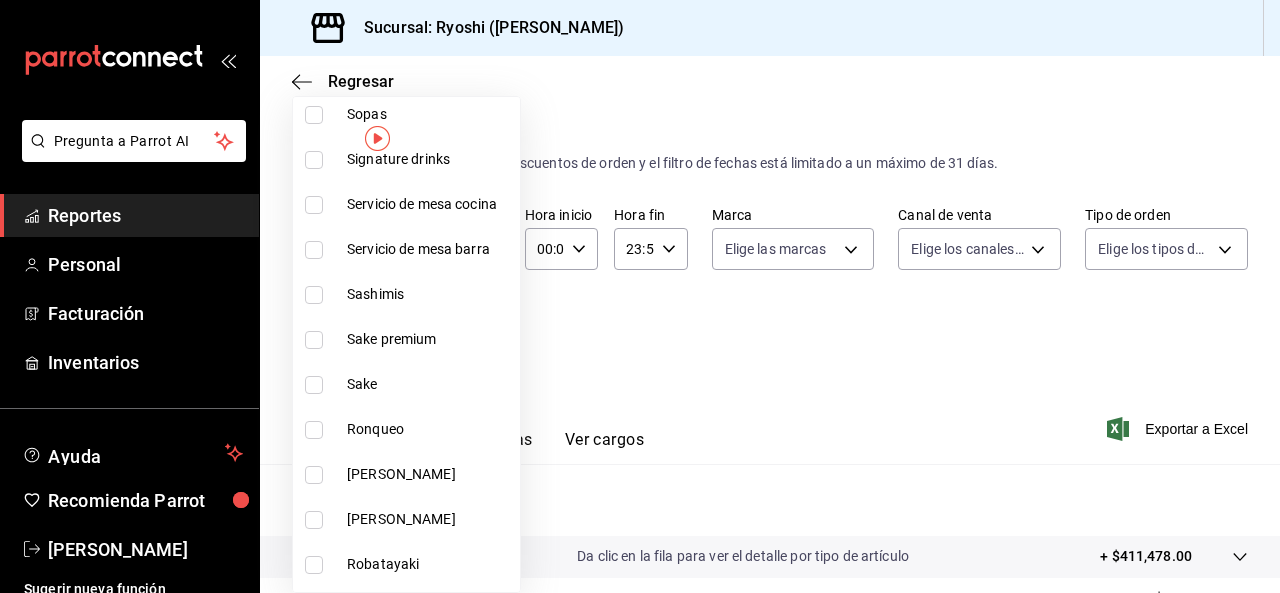 click at bounding box center [314, 340] 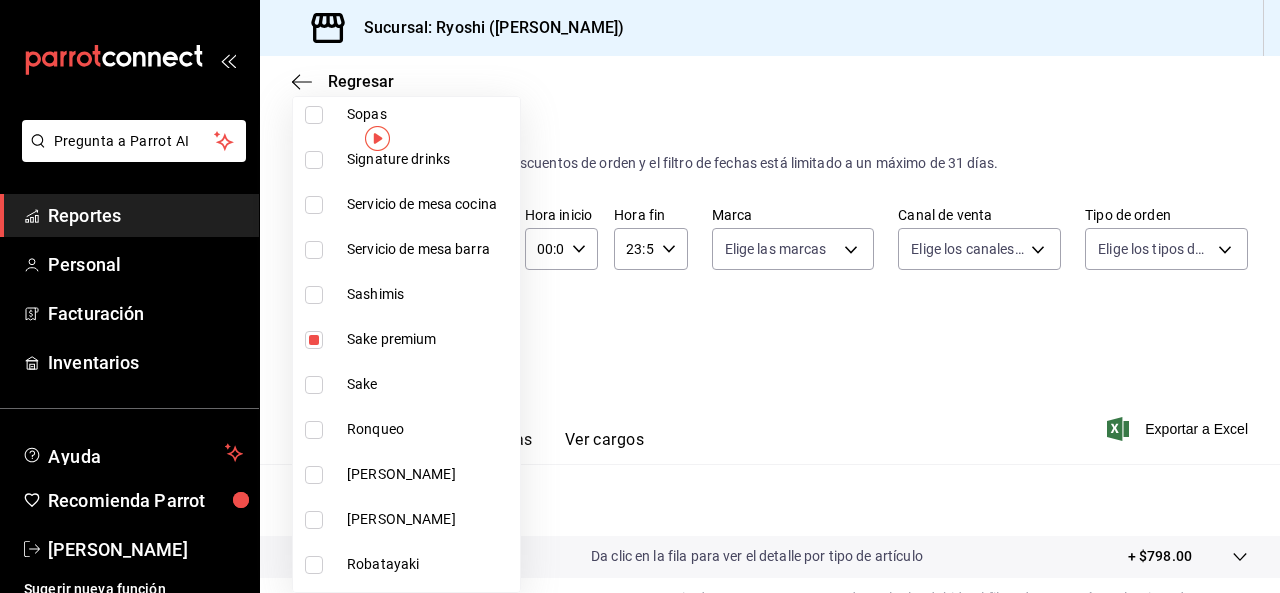 click at bounding box center [314, 385] 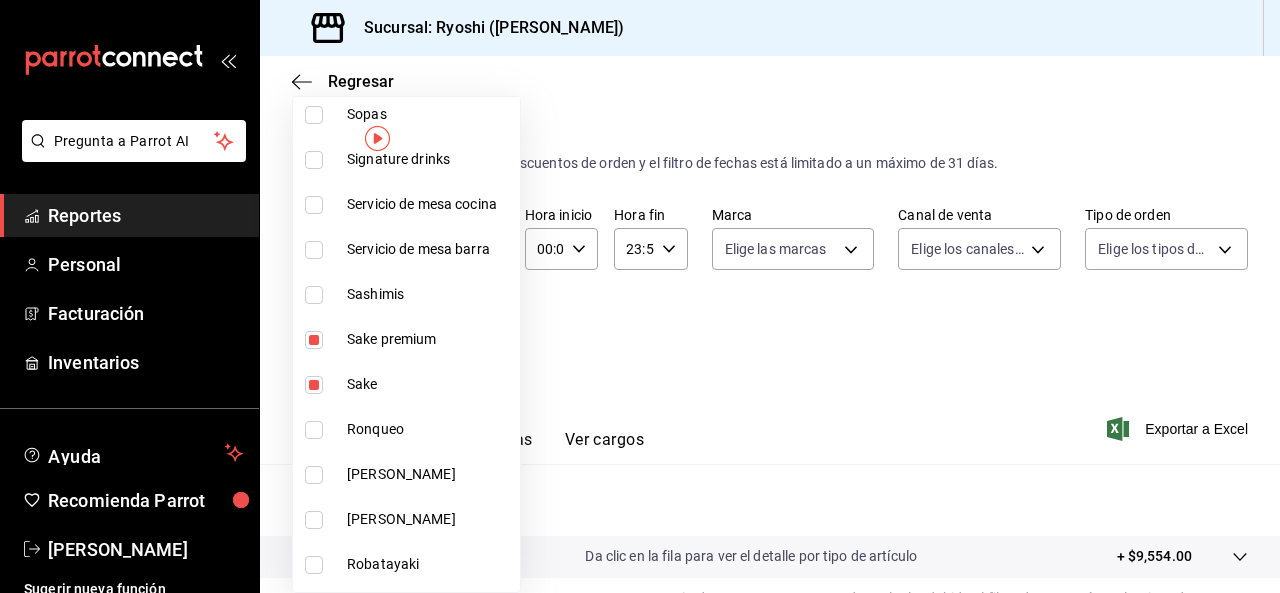 click at bounding box center [640, 296] 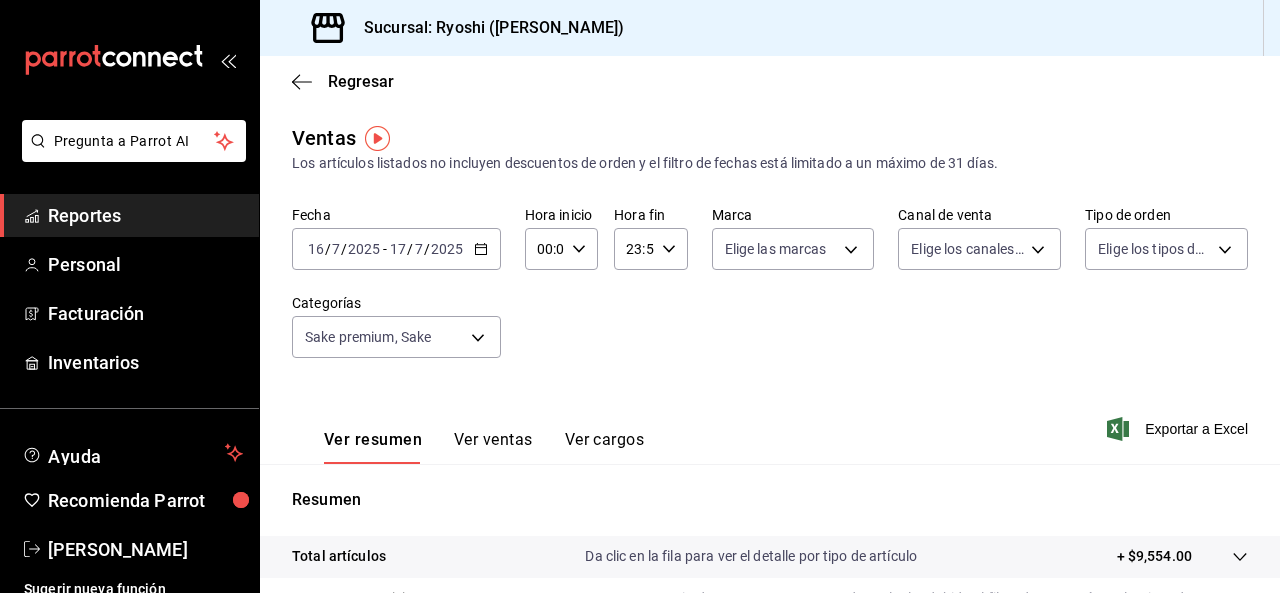 click at bounding box center [640, 296] 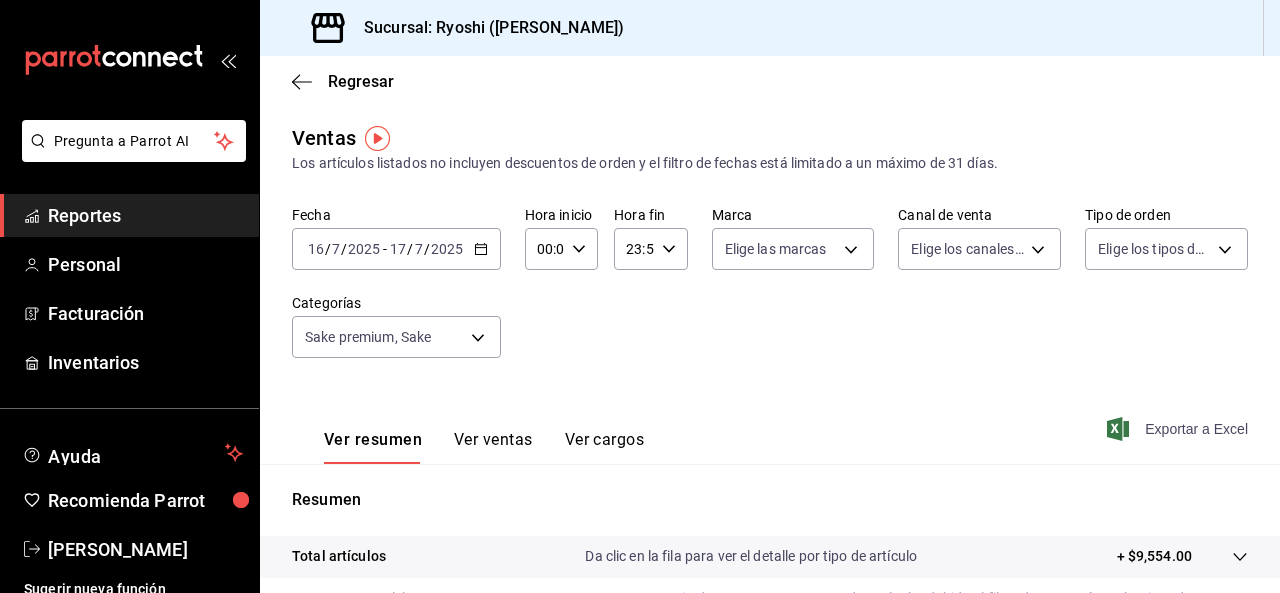 click on "Exportar a Excel" at bounding box center [1179, 429] 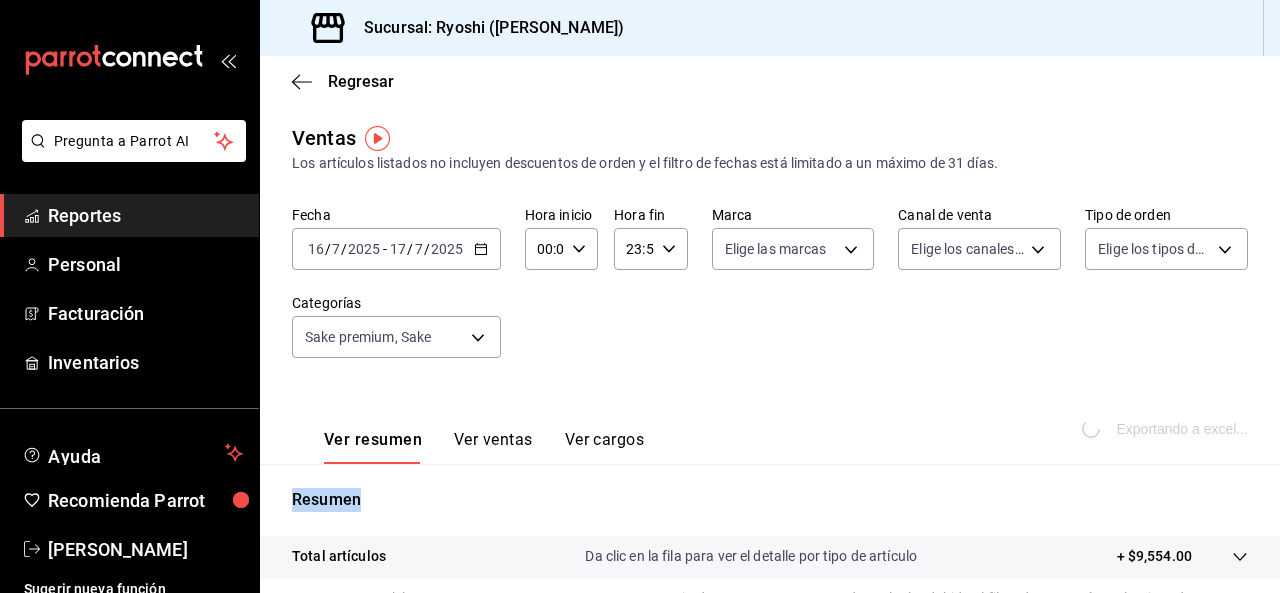 click on "Exportando a excel..." at bounding box center (1167, 429) 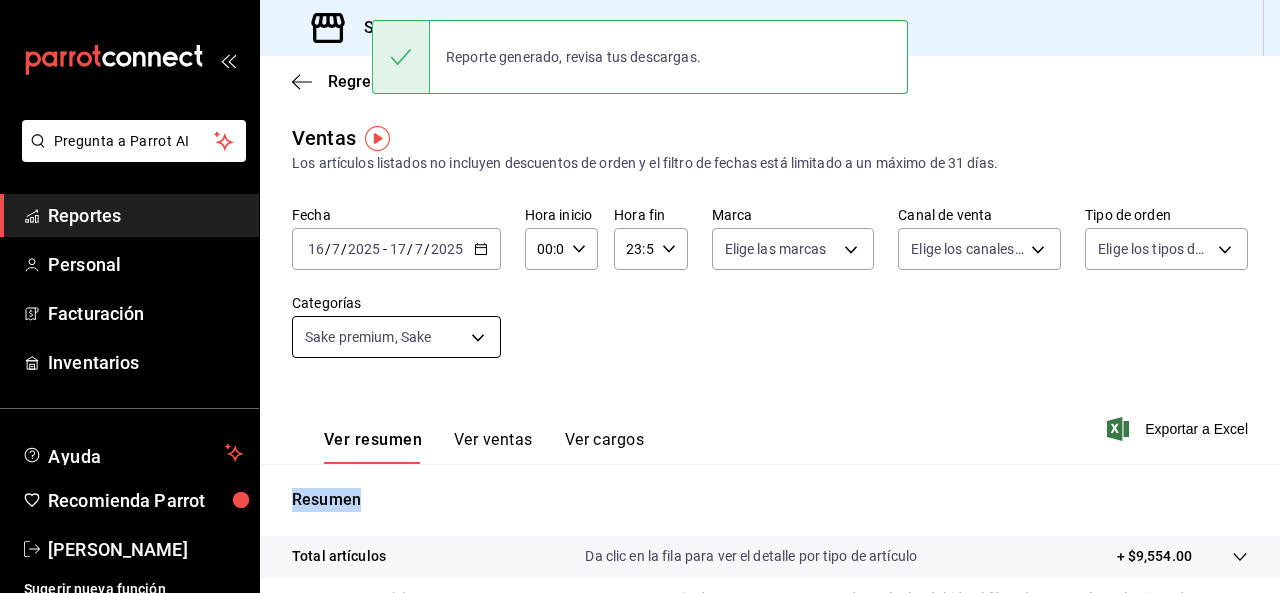 click on "Pregunta a Parrot AI Reportes   Personal   Facturación   Inventarios   Ayuda Recomienda Parrot   Ryoshi [PERSON_NAME] nueva función   Sucursal: Ryoshi ([PERSON_NAME]) Regresar Ventas Los artículos listados no incluyen descuentos de orden y el filtro de fechas está limitado a un máximo de 31 días. Fecha [DATE] [DATE] - [DATE] [DATE] Hora inicio 00:00 Hora inicio Hora fin 23:59 Hora fin Marca Elige las marcas Canal de venta Elige los canales de venta Tipo de orden Elige los tipos de orden Categorías Sake premium, Sake 4dc88bab-a57b-40d4-938a-f2d8c146497d,1d493c56-9e8a-41bc-8b21-c30132ae2fd2 Ver resumen Ver ventas Ver cargos Exportar a Excel Resumen Total artículos Da clic en la fila para ver el detalle por tipo de artículo + $9,554.00 Cargos por servicio  Sin datos por que no se pueden calcular debido al filtro de categorías seleccionado Venta bruta = $9,554.00 Descuentos totales  Sin datos por que no se pueden calcular debido al filtro de categorías seleccionado Venta total" at bounding box center [640, 296] 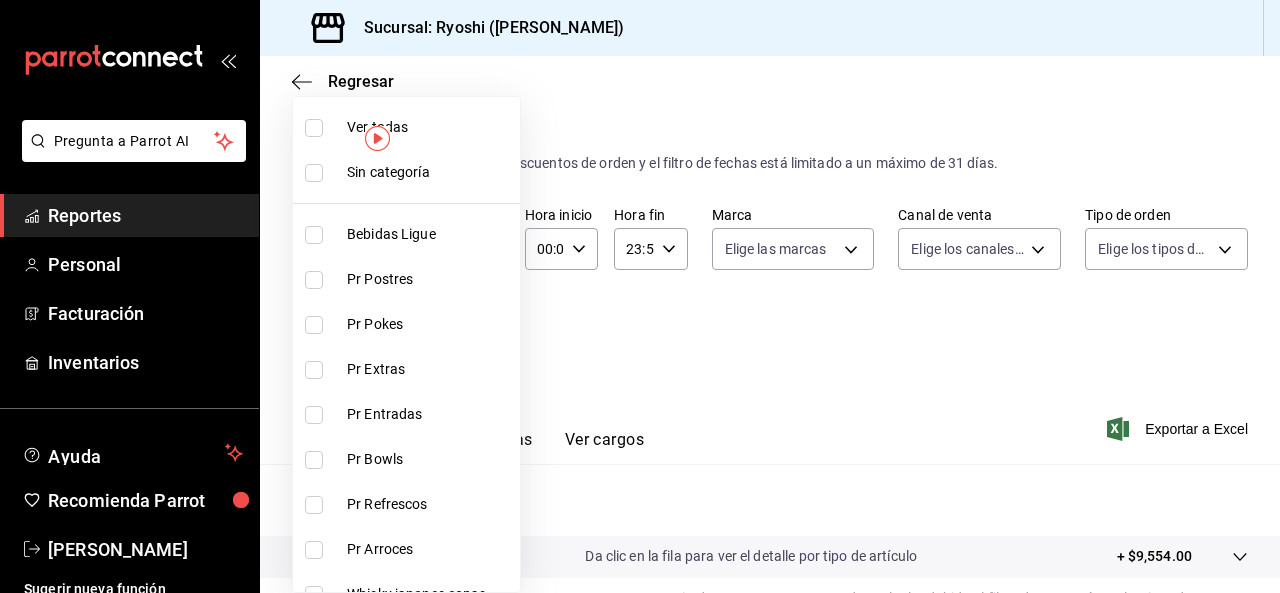 click at bounding box center (314, 128) 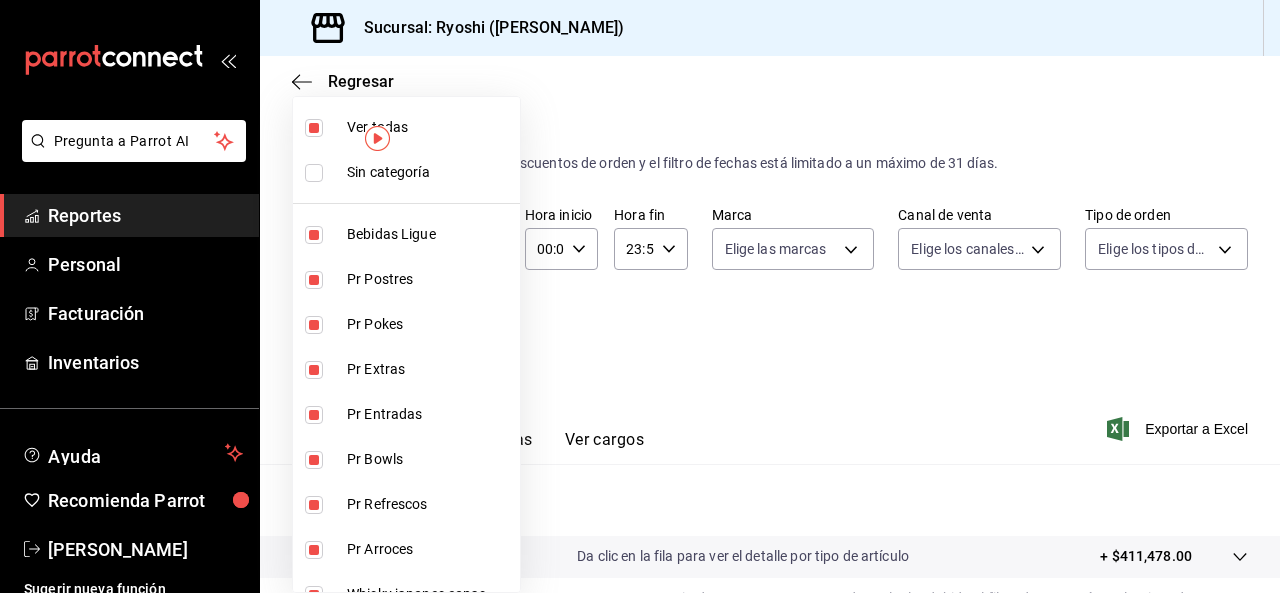click at bounding box center [314, 128] 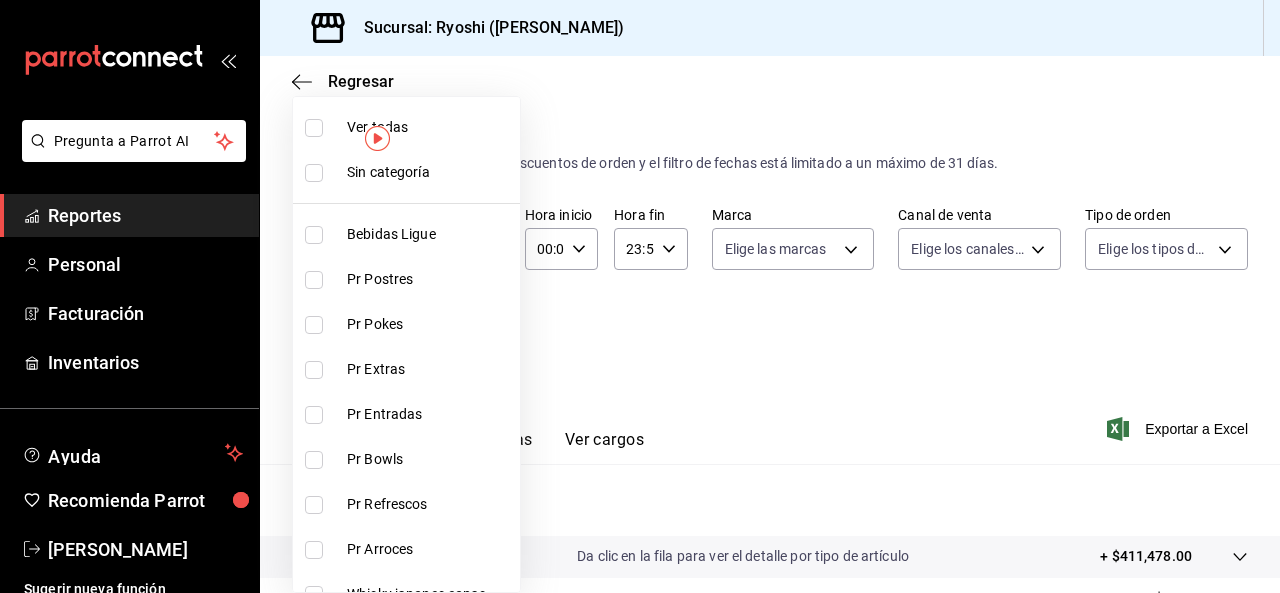 click at bounding box center (314, 280) 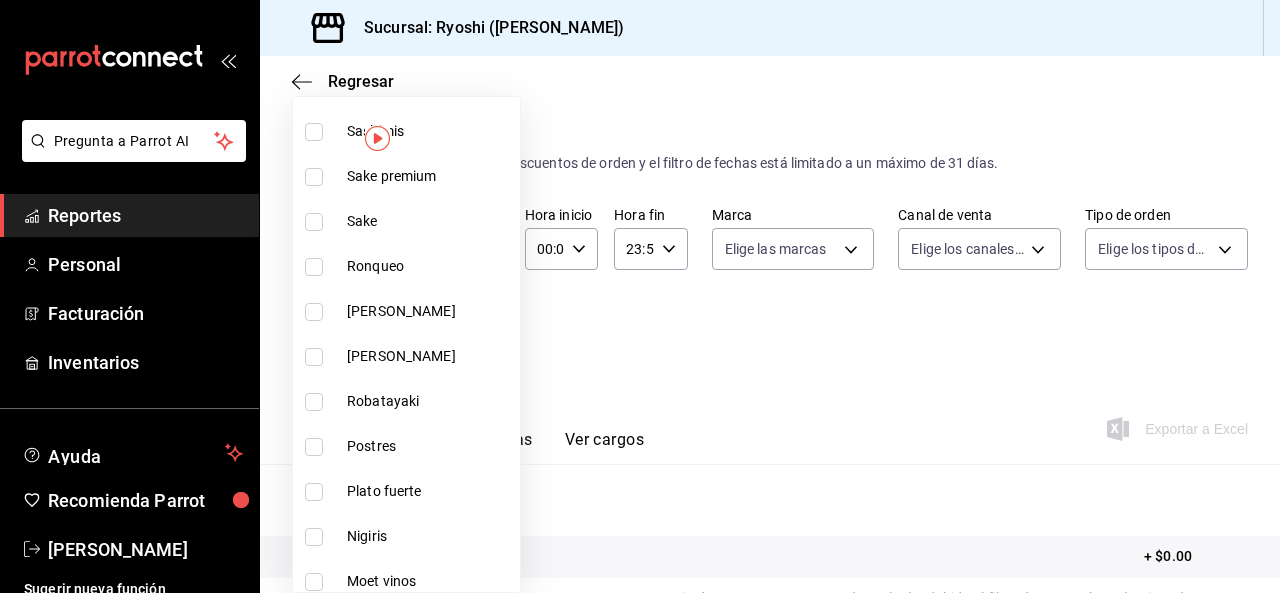 scroll, scrollTop: 1486, scrollLeft: 0, axis: vertical 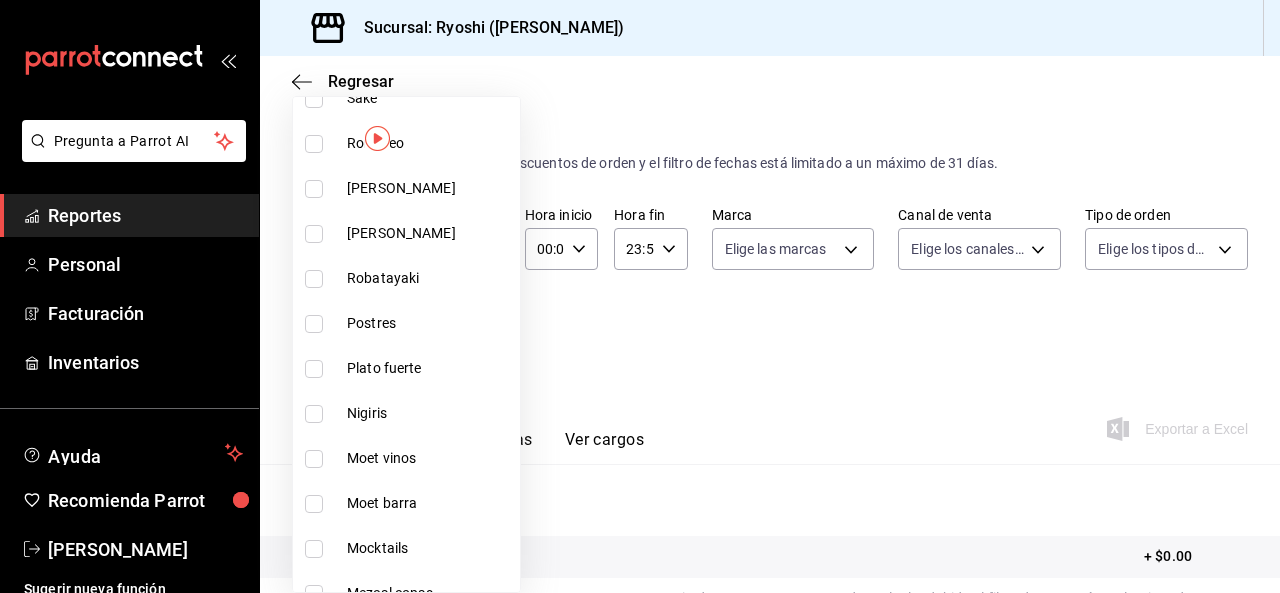 click at bounding box center [314, 324] 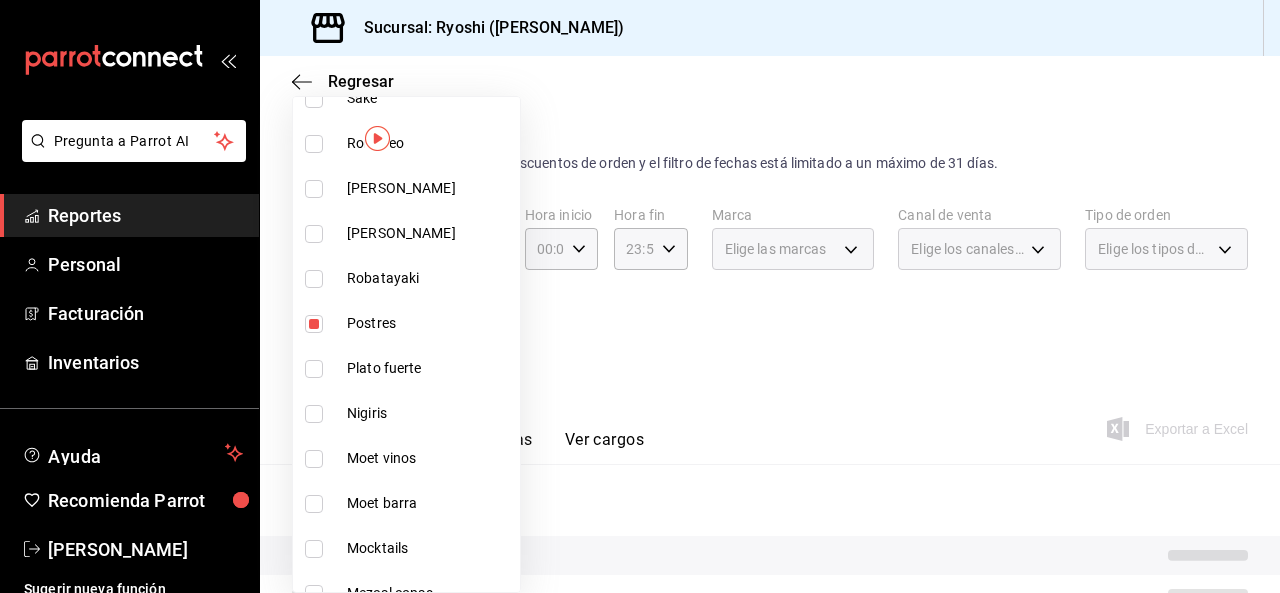 click at bounding box center (640, 296) 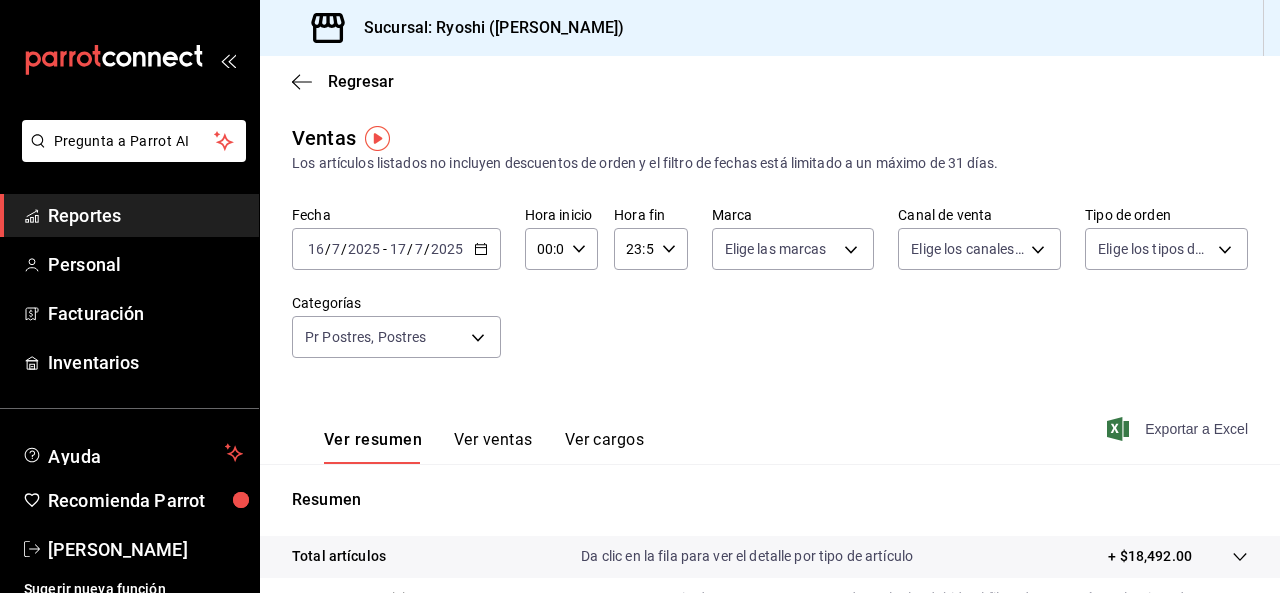 click on "Exportar a Excel" at bounding box center (1179, 429) 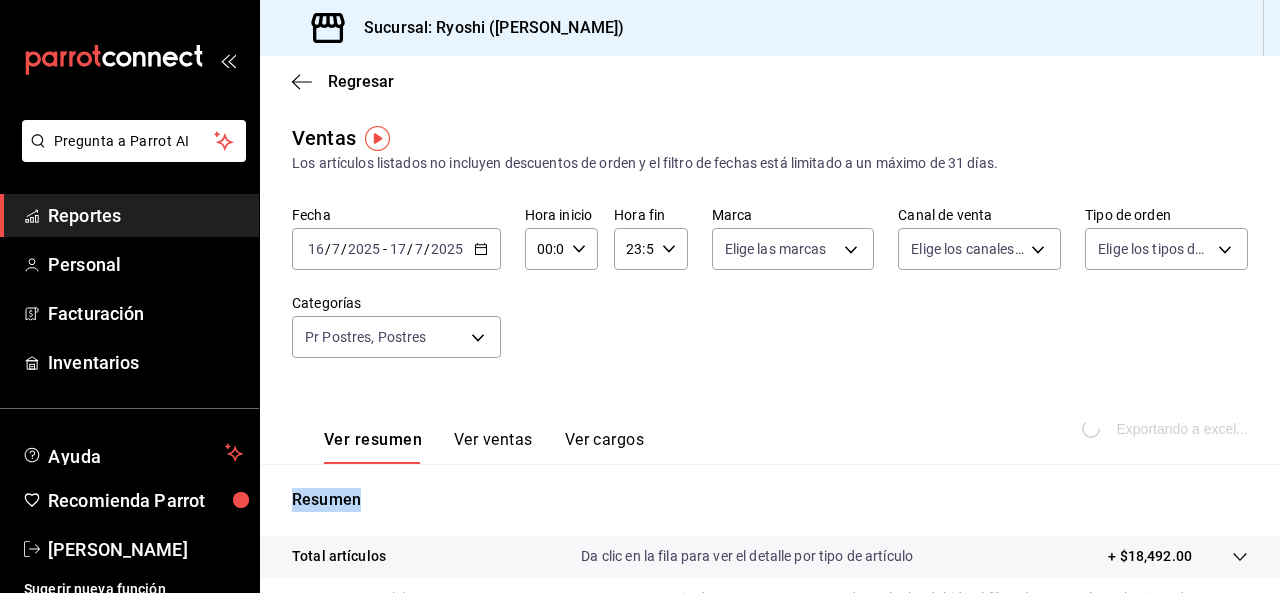 click on "Exportando a excel..." at bounding box center (1167, 429) 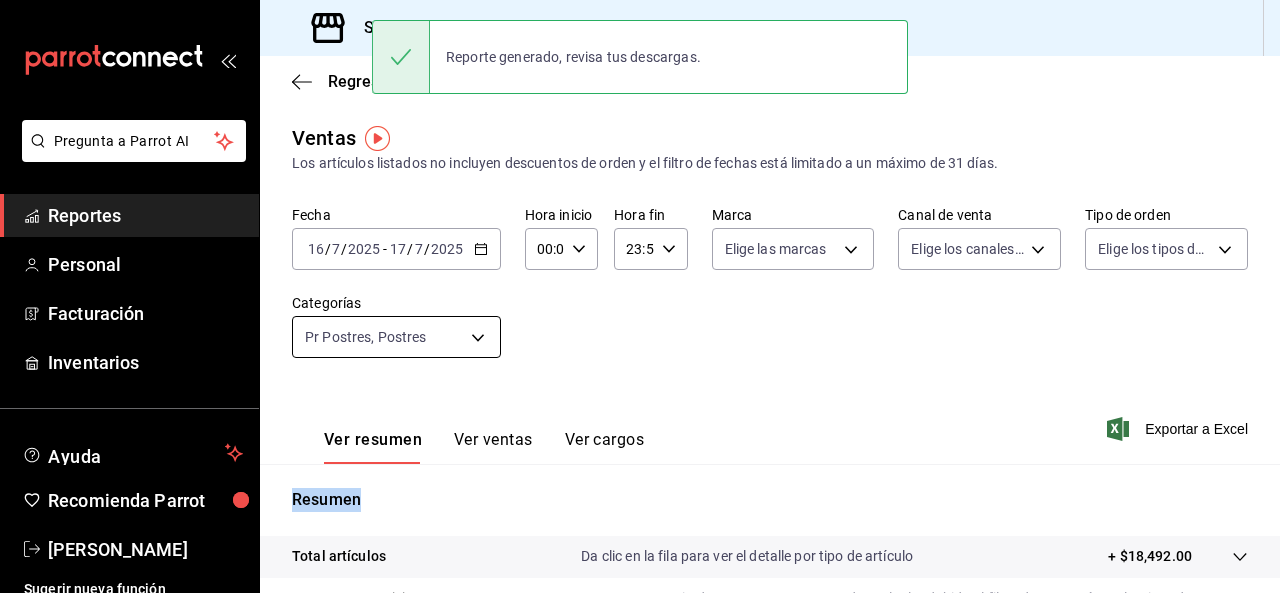 click on "Pregunta a Parrot AI Reportes   Personal   Facturación   Inventarios   Ayuda Recomienda Parrot   Ryoshi [PERSON_NAME] nueva función   Sucursal: Ryoshi ([PERSON_NAME]) Regresar Ventas Los artículos listados no incluyen descuentos de orden y el filtro de fechas está limitado a un máximo de 31 días. Fecha [DATE] [DATE] - [DATE] [DATE] Hora inicio 00:00 Hora inicio Hora fin 23:59 Hora fin Marca Elige las marcas Canal de venta Elige los canales de venta Tipo de orden Elige los tipos de orden Categorías Pr Postres, Postres 3971b1f1-eb4c-4b65-a33f-e0602f1a7270,f29fb788-a061-4889-ae5a-b73f6482cd79 Ver resumen Ver ventas Ver cargos Exportar a Excel Resumen Total artículos Da clic en la fila para ver el detalle por tipo de artículo + $18,492.00 Cargos por servicio  Sin datos por que no se pueden calcular debido al filtro de categorías seleccionado Venta bruta = $18,492.00 Descuentos totales  Sin datos por que no se pueden calcular debido al filtro de categorías seleccionado Venta total" at bounding box center (640, 296) 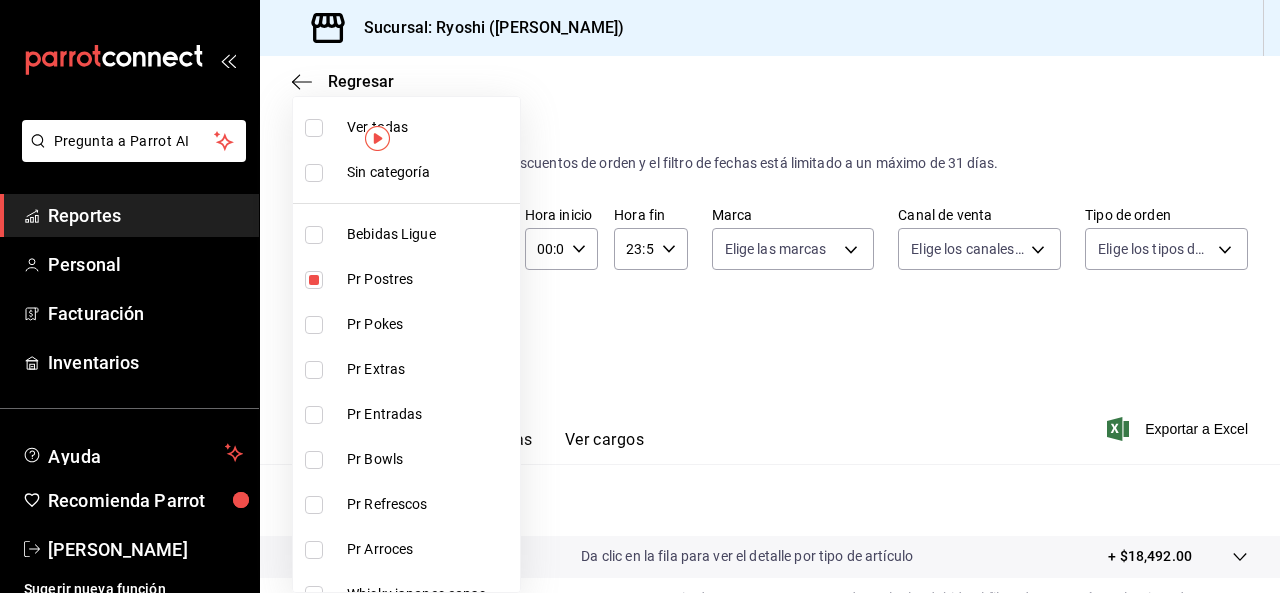 click at bounding box center (314, 128) 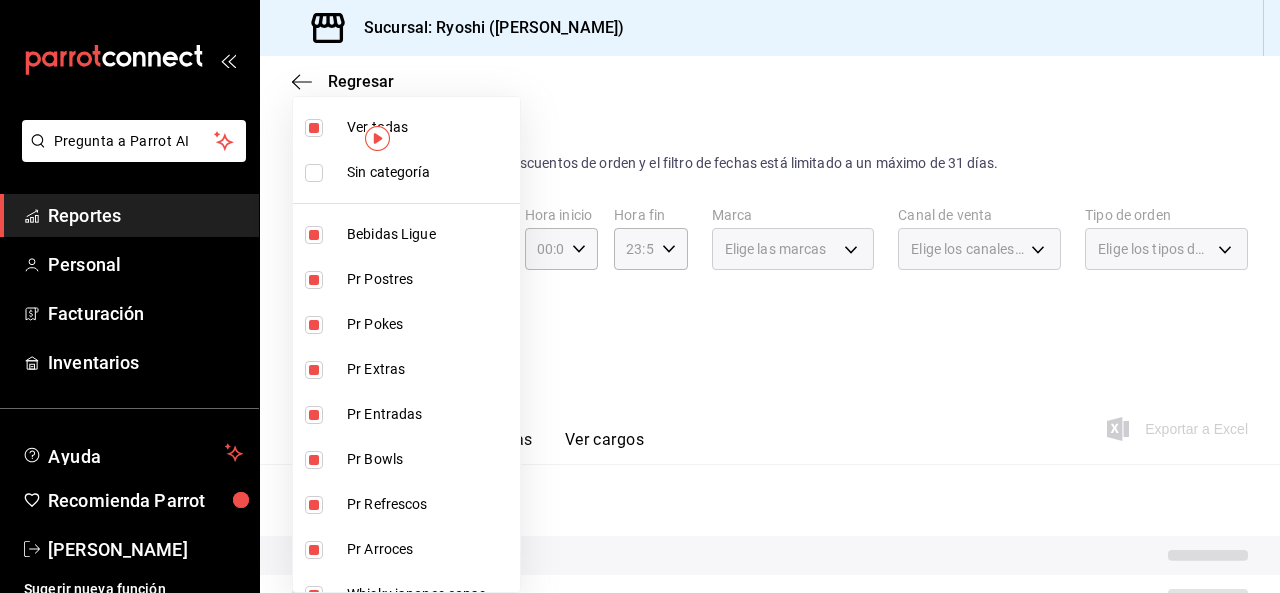 click at bounding box center (314, 128) 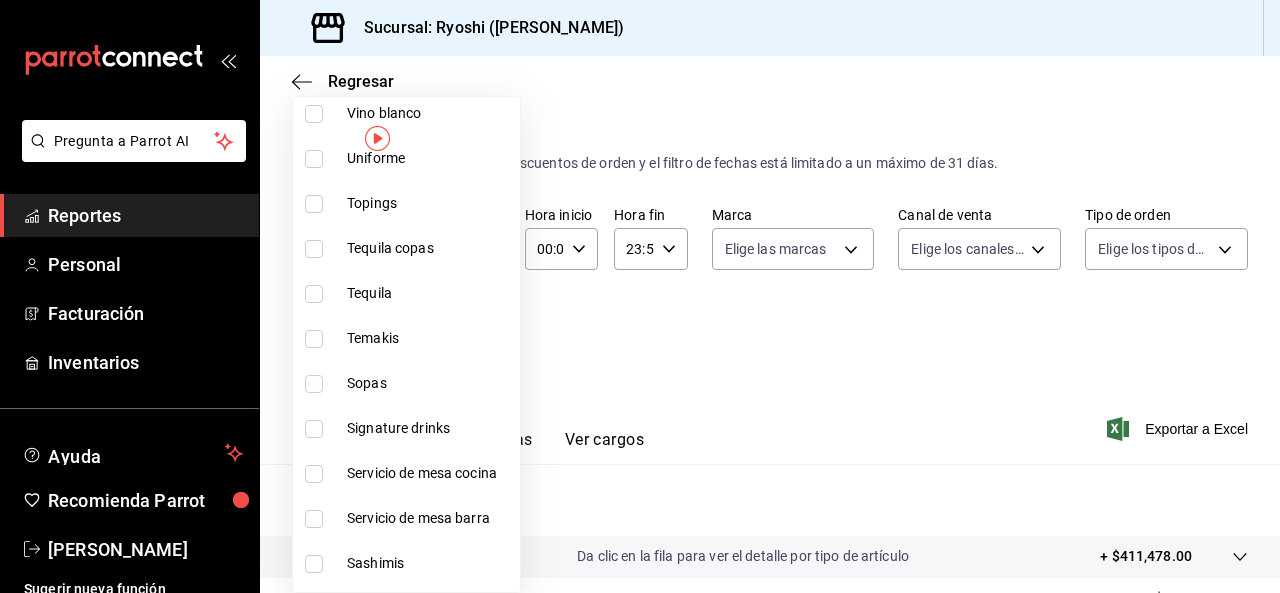 scroll, scrollTop: 934, scrollLeft: 0, axis: vertical 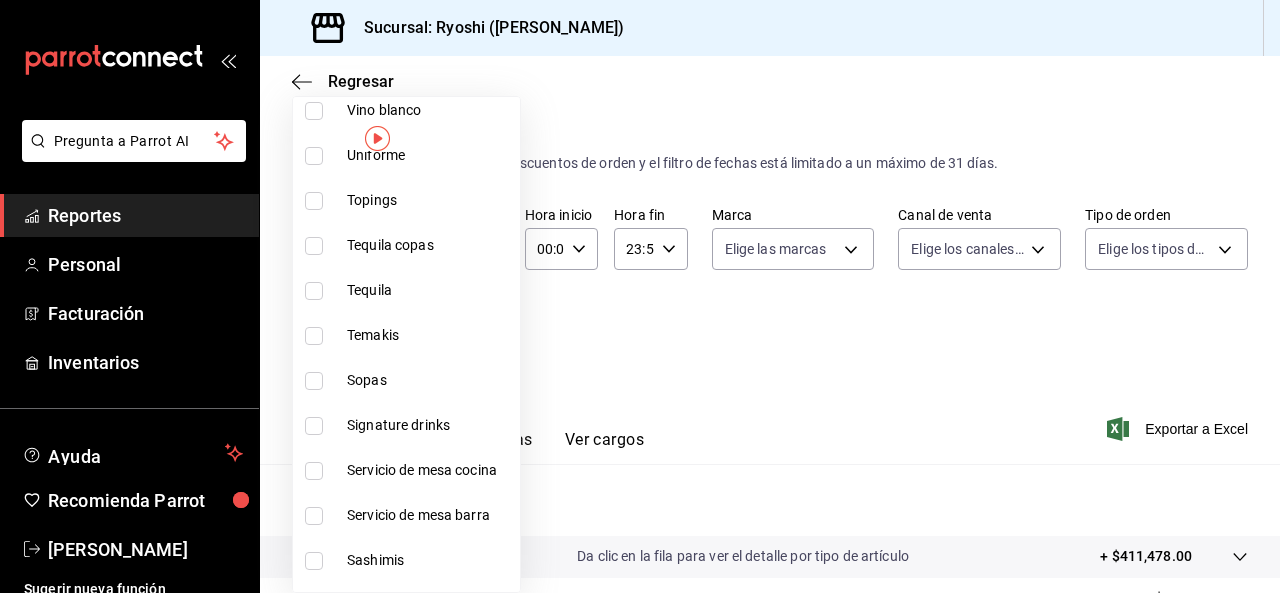 click at bounding box center [314, 426] 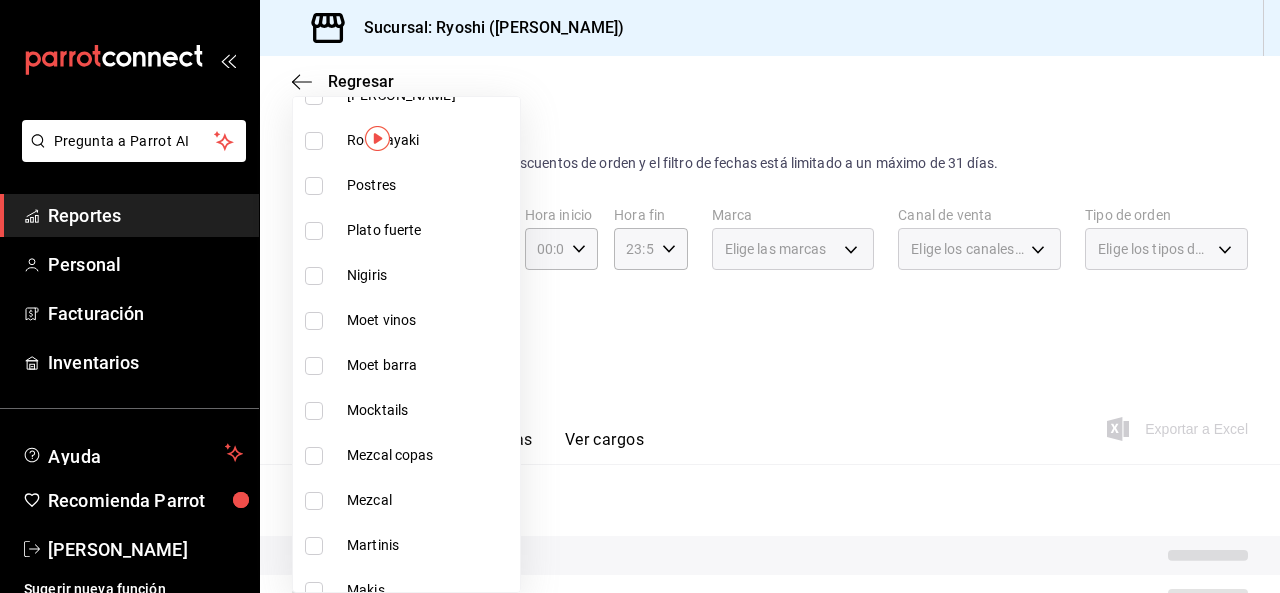 scroll, scrollTop: 1645, scrollLeft: 0, axis: vertical 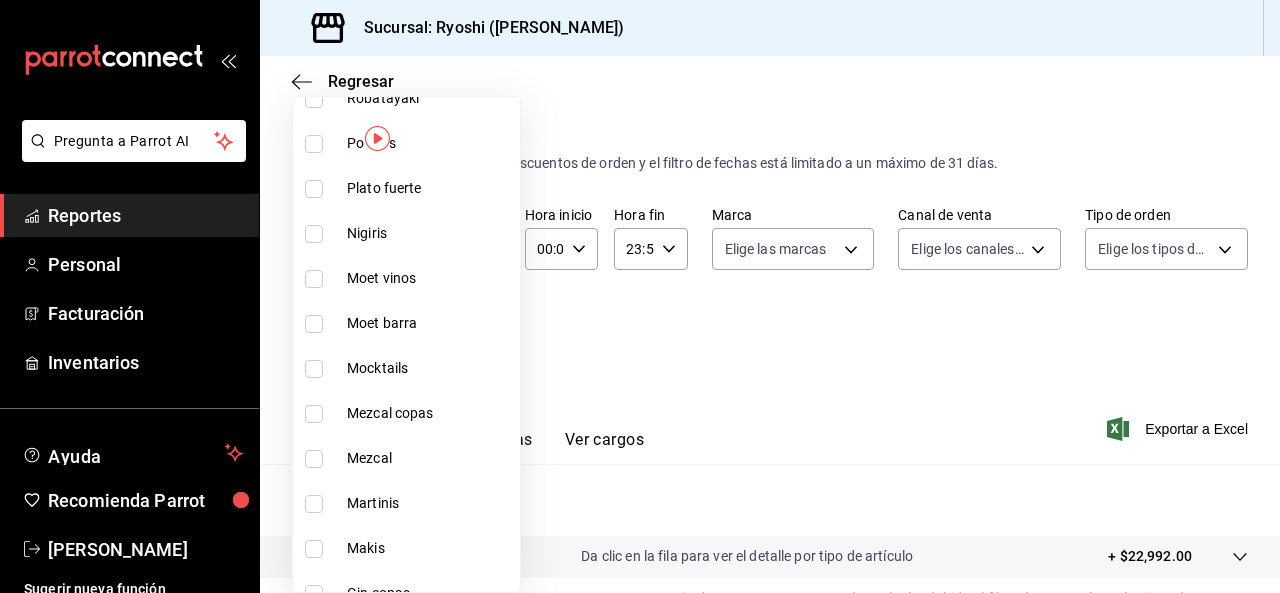 click at bounding box center (314, 504) 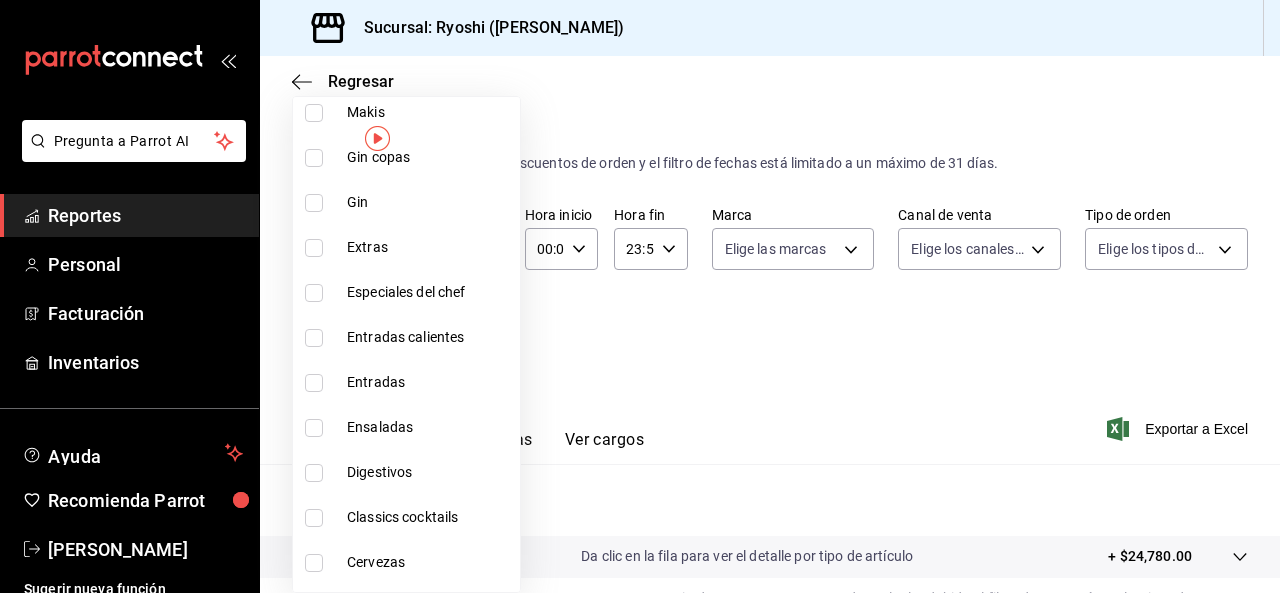 scroll, scrollTop: 2147, scrollLeft: 0, axis: vertical 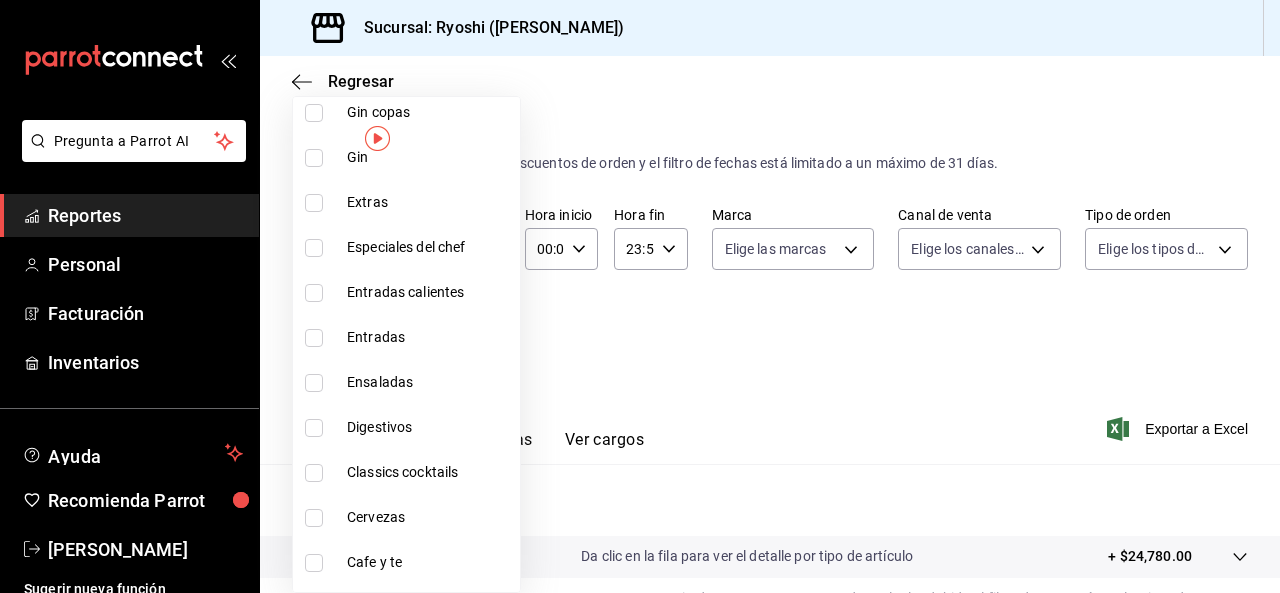 click at bounding box center [314, 473] 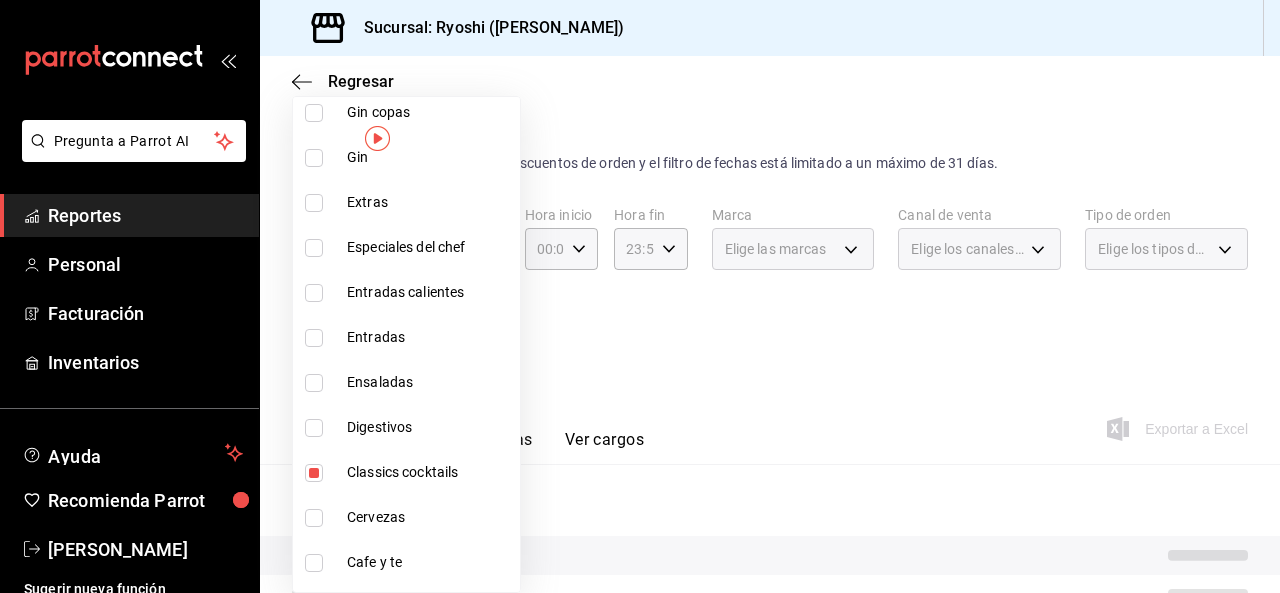 click at bounding box center [640, 296] 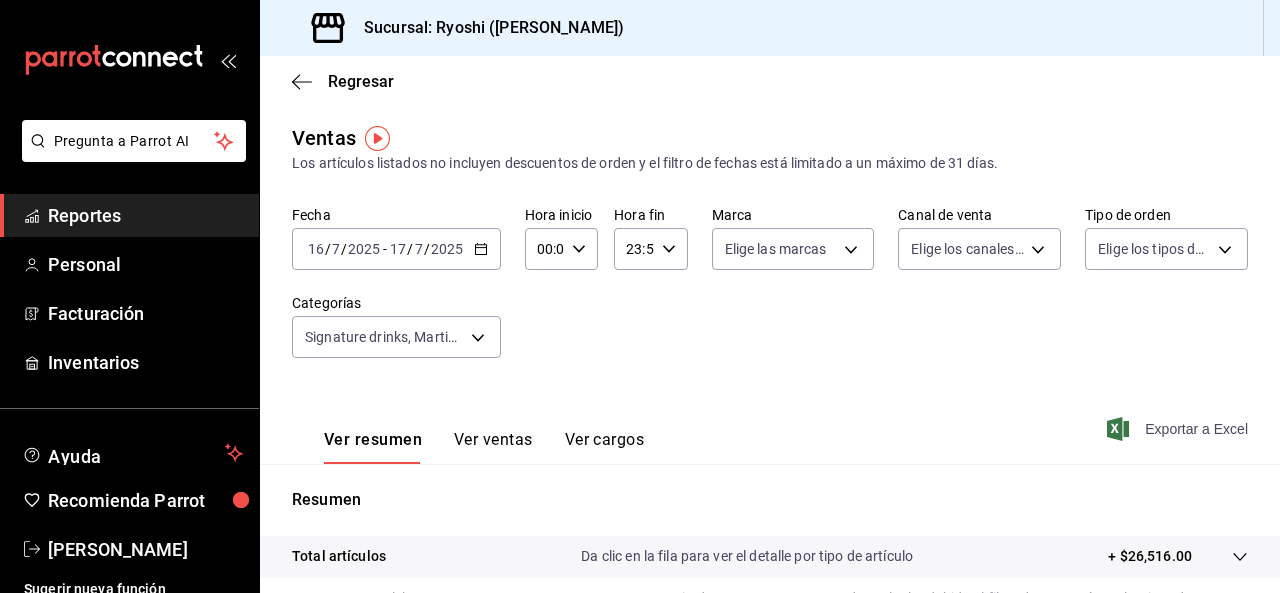 click on "Exportar a Excel" at bounding box center (1179, 429) 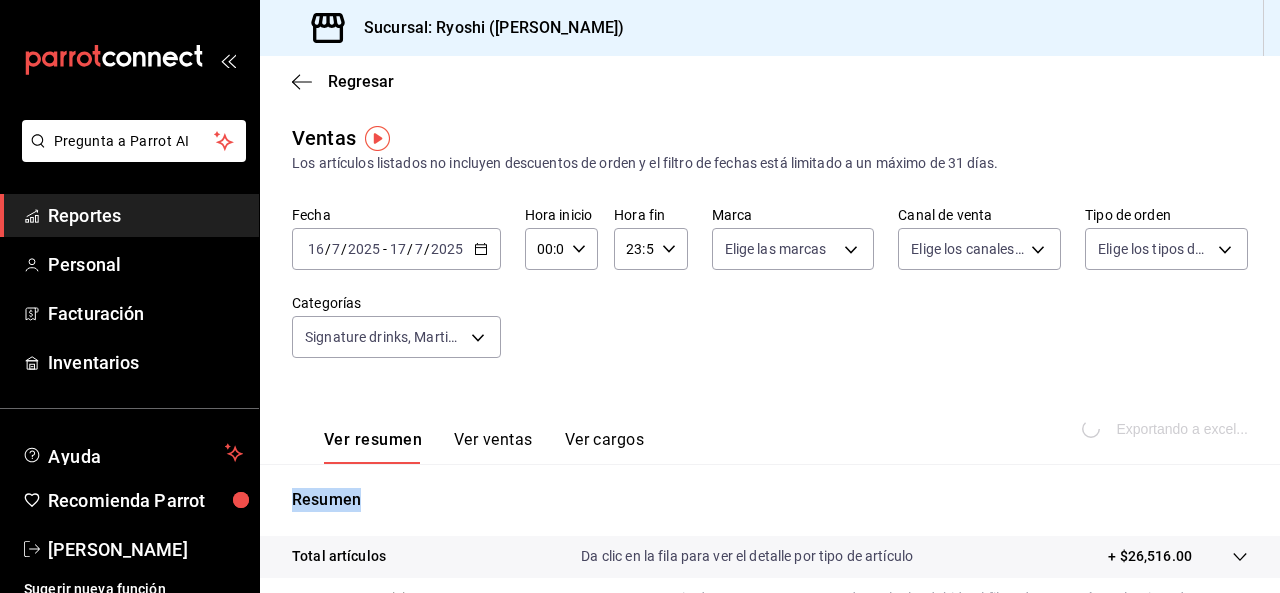 click on "Exportando a excel..." at bounding box center [1167, 429] 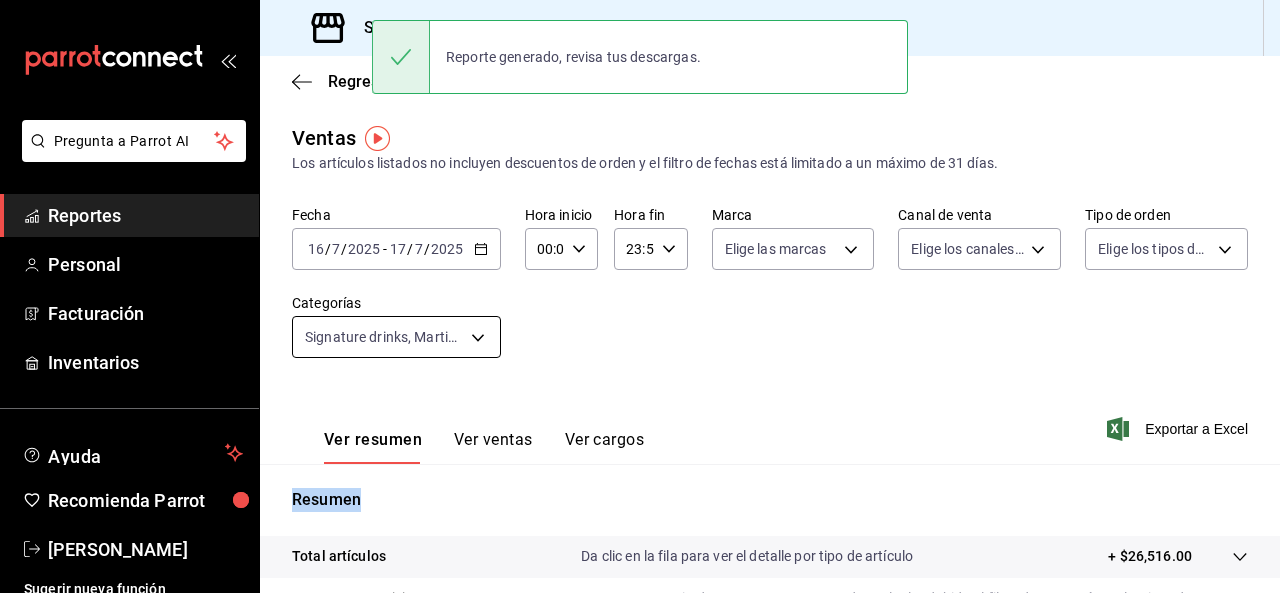 click on "Pregunta a Parrot AI Reportes   Personal   Facturación   Inventarios   Ayuda Recomienda Parrot   Ryoshi [PERSON_NAME] nueva función   Sucursal: Ryoshi ([PERSON_NAME]) Regresar Ventas Los artículos listados no incluyen descuentos de orden y el filtro de fechas está limitado a un máximo de 31 días. Fecha [DATE] [DATE] - [DATE] [DATE] Hora inicio 00:00 Hora inicio Hora fin 23:59 Hora fin Marca Elige las marcas Canal de venta Elige los canales de venta Tipo de orden Elige los tipos de orden Categorías Signature drinks, Martinis, Classics cocktails 9eeca69c-35bd-4589-a9e8-7ae1e230e2a6,34a4e1c9-844d-4a5b-903c-7feea8a8849e,8c69b2d8-5013-41a0-9445-0e33ff9d5e3b Ver resumen Ver ventas Ver cargos Exportar a Excel Resumen Total artículos Da clic en la fila para ver el detalle por tipo de artículo + $26,516.00 Cargos por servicio  Sin datos por que no se pueden calcular debido al filtro de categorías seleccionado Venta bruta = $26,516.00 Descuentos totales Certificados de regalo Venta total" at bounding box center (640, 296) 